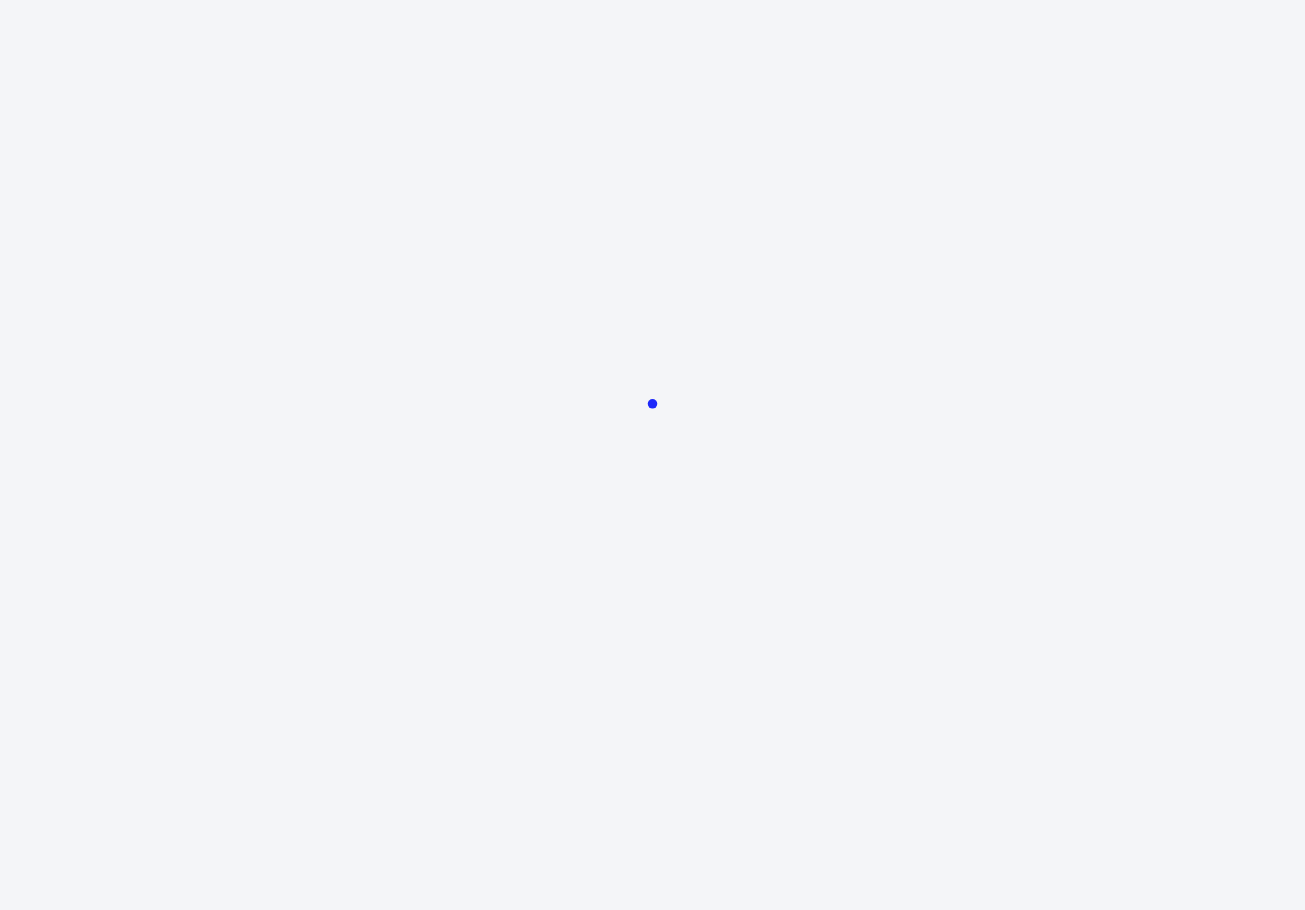 scroll, scrollTop: 0, scrollLeft: 0, axis: both 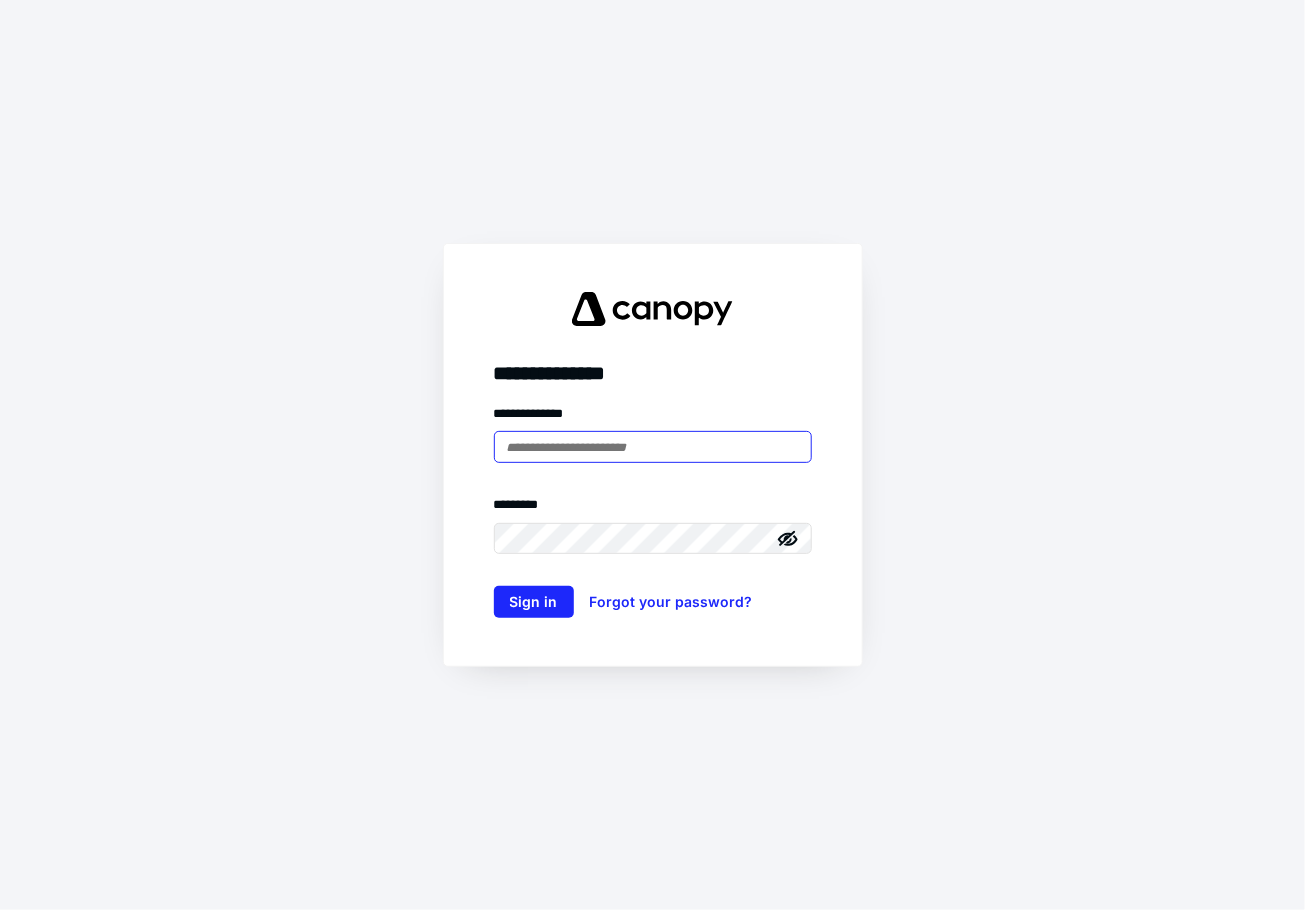 click at bounding box center [653, 447] 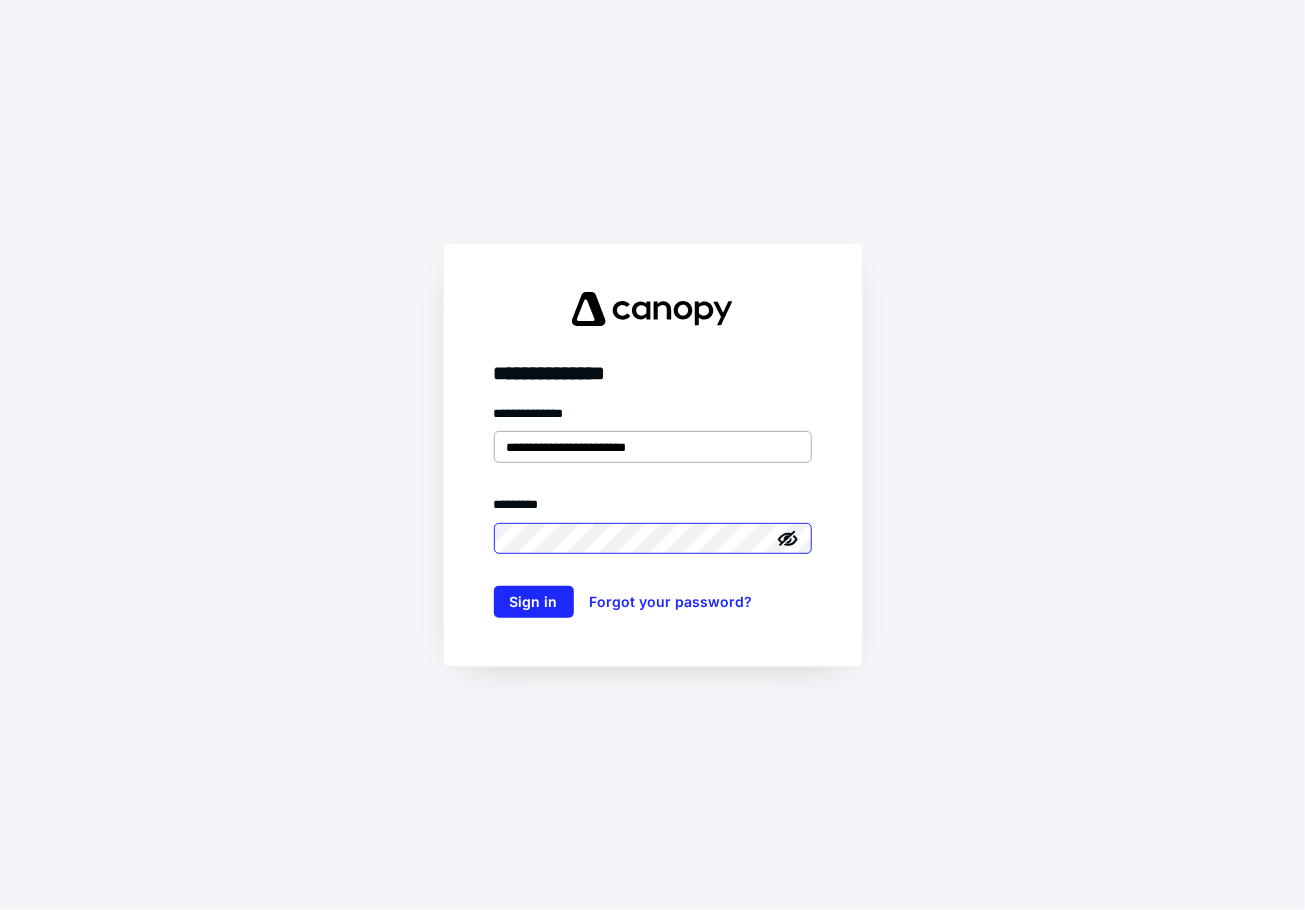 click on "Sign in" at bounding box center [534, 602] 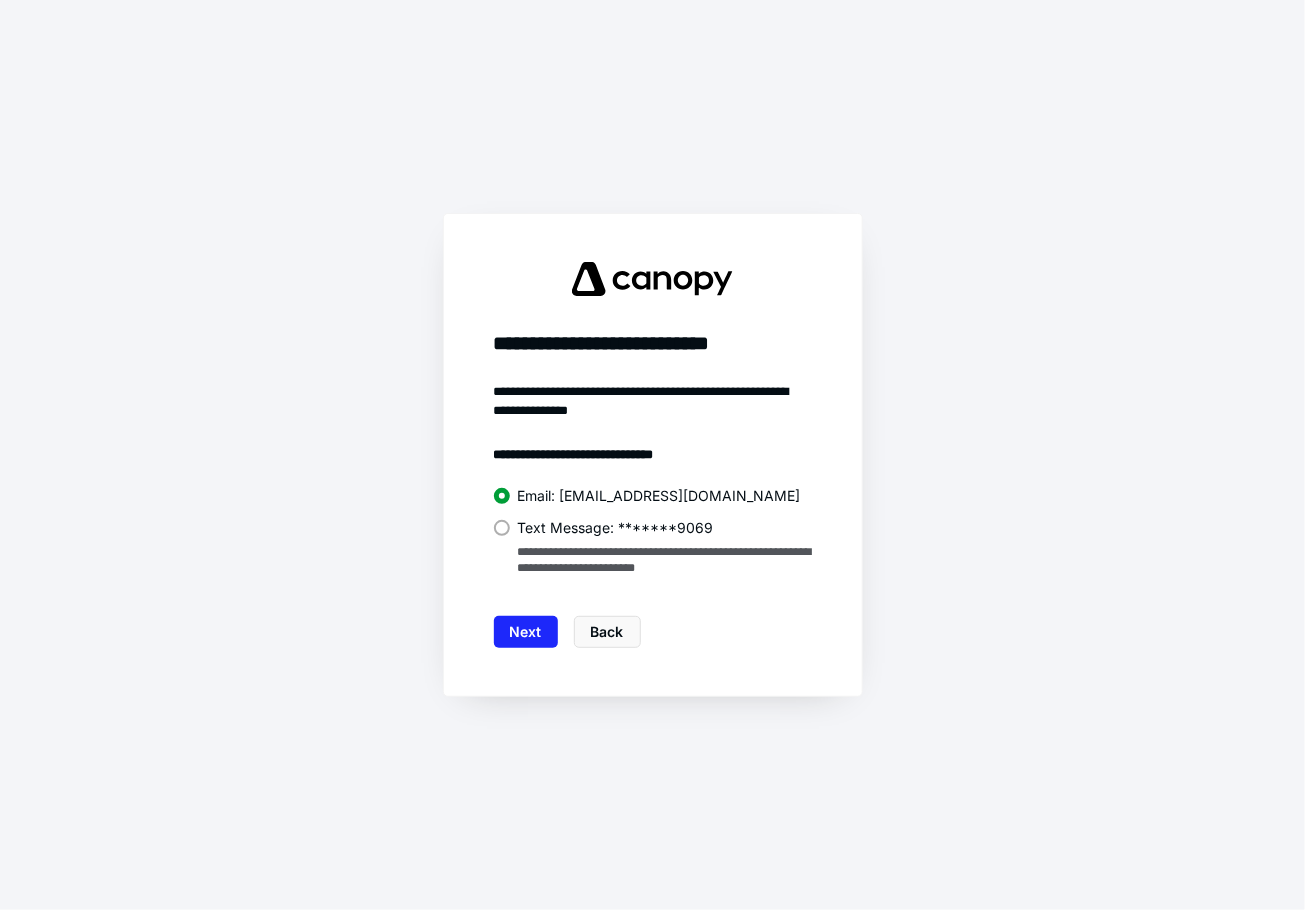 click on "**********" at bounding box center [653, 532] 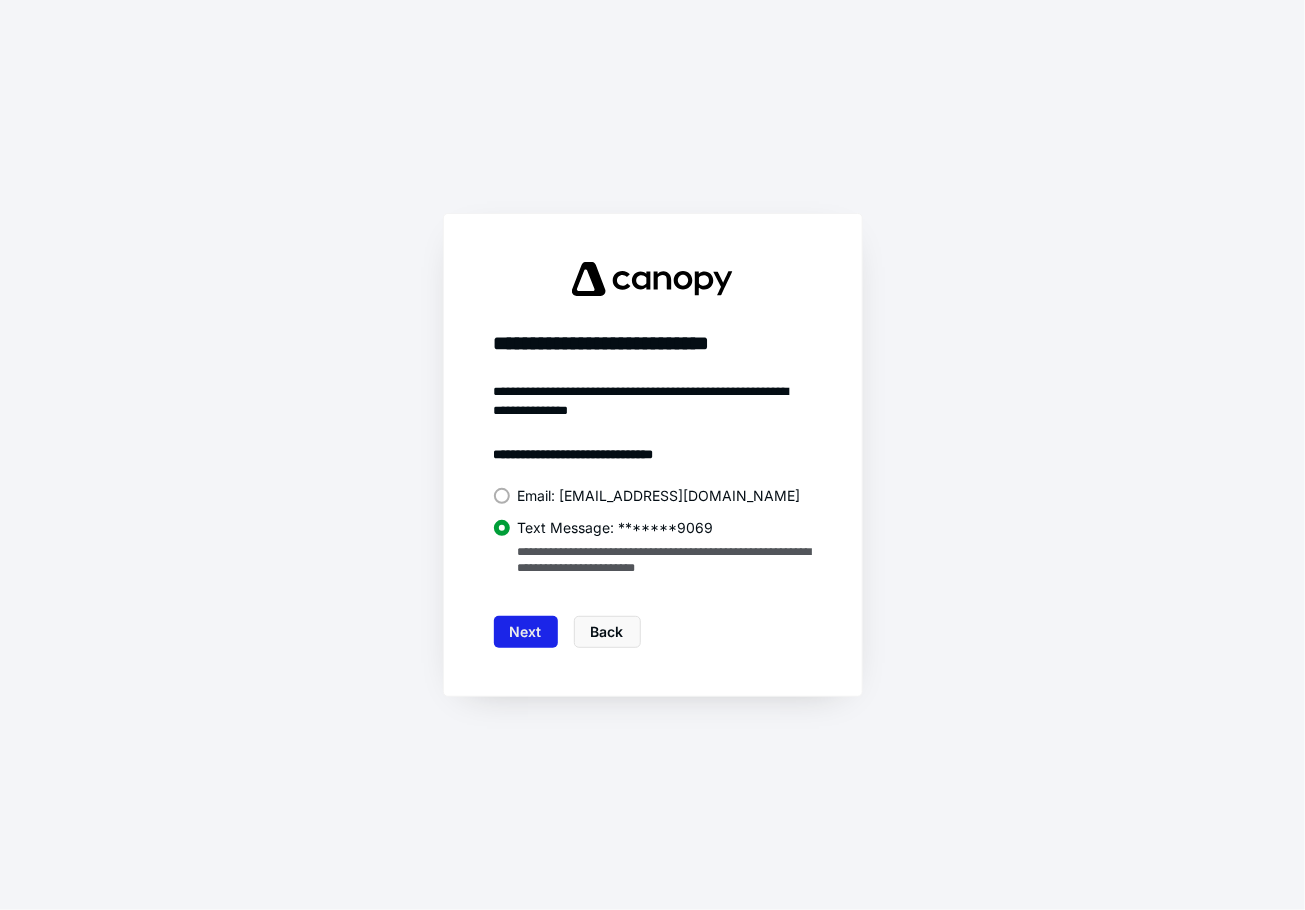 click on "Next" at bounding box center [526, 632] 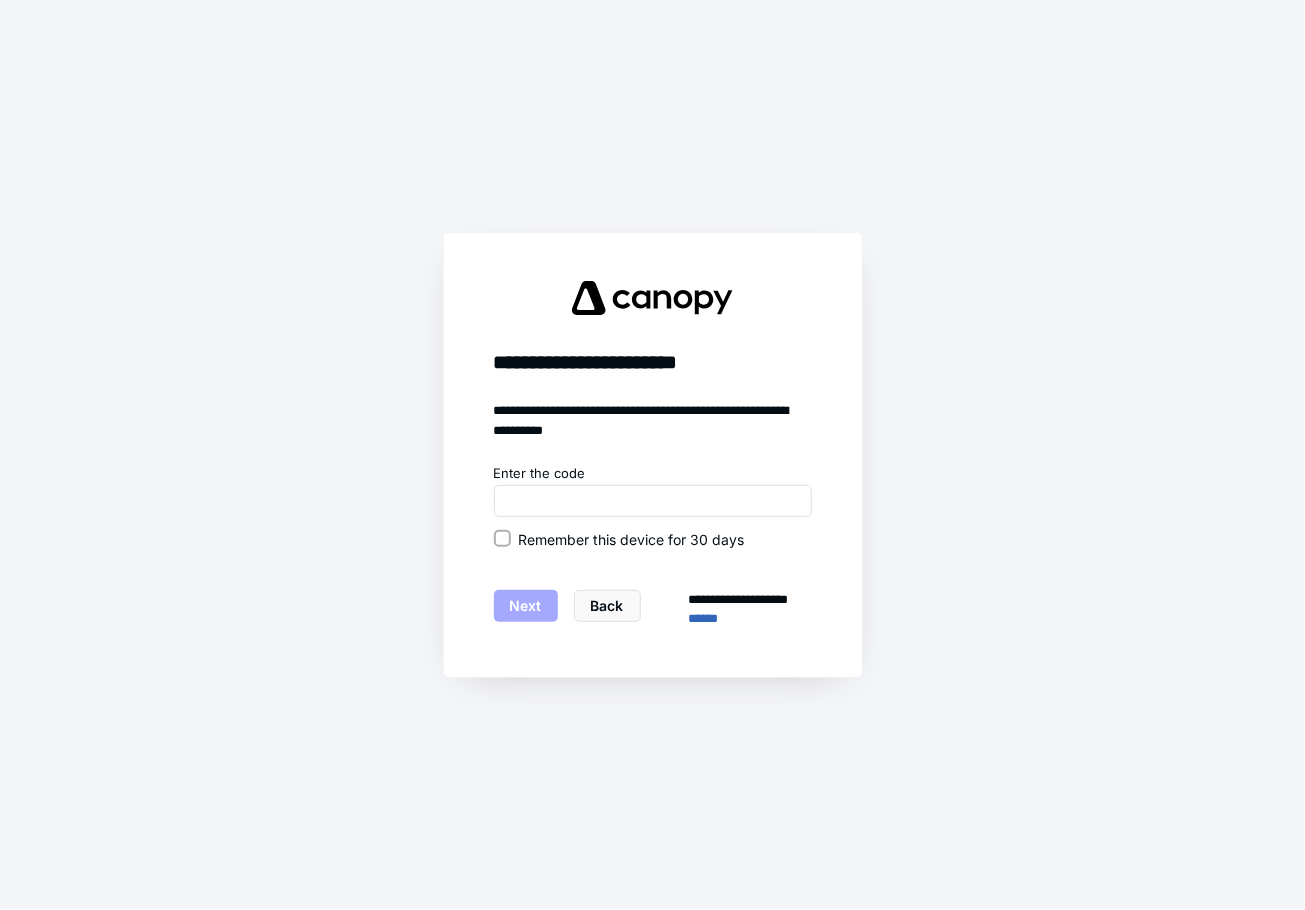 click on "Remember this device for 30 days" at bounding box center (632, 539) 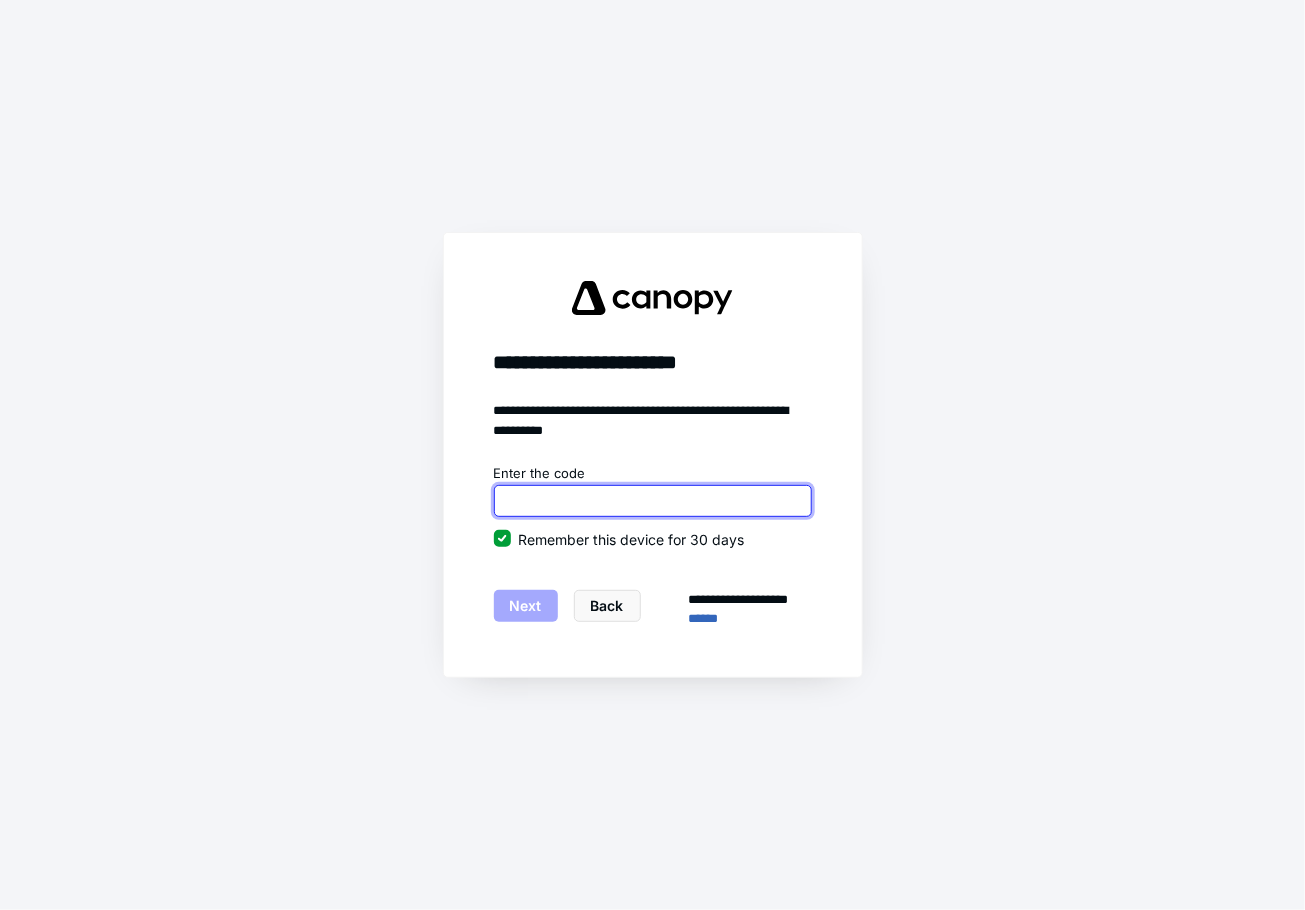 click at bounding box center [653, 501] 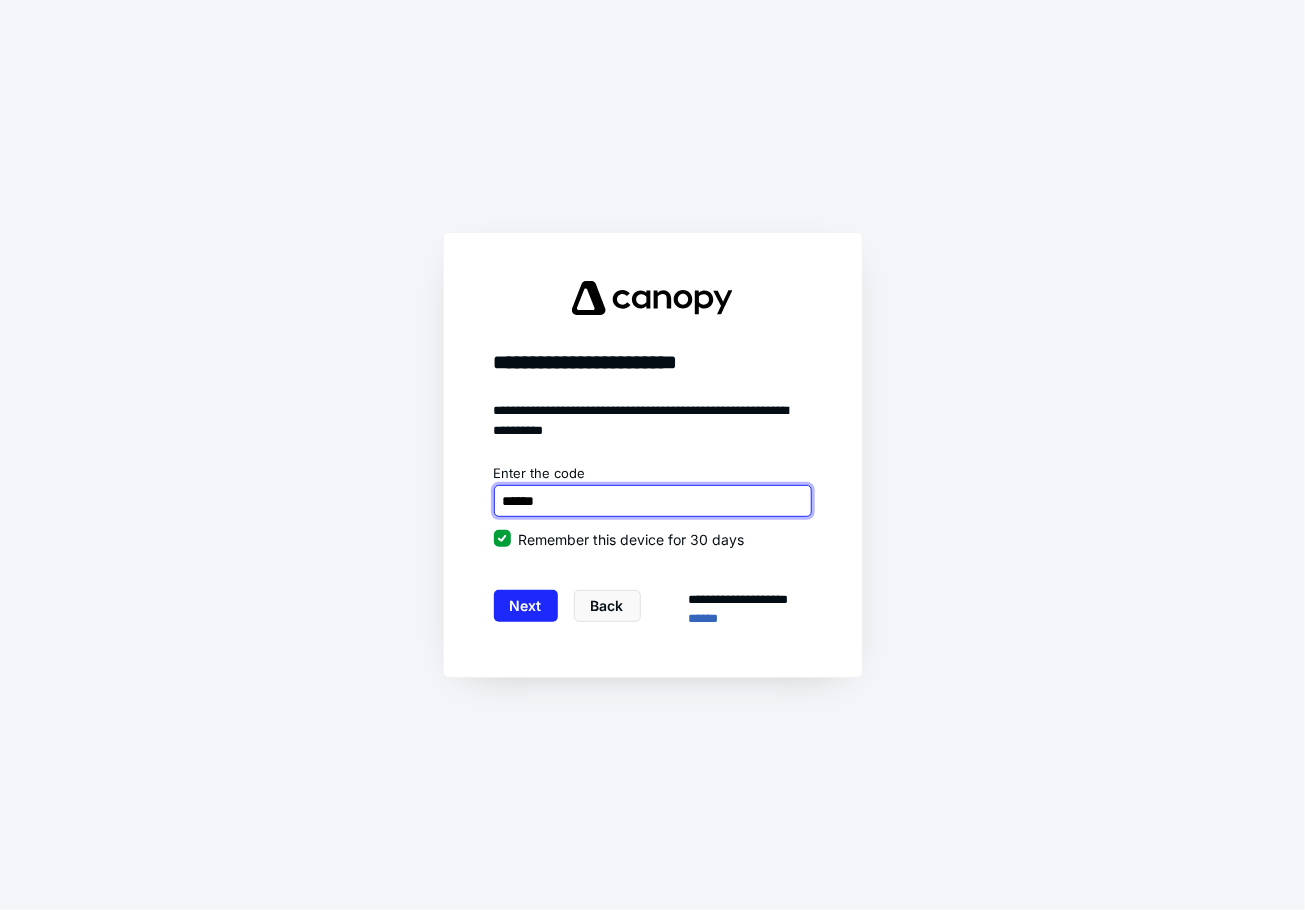 type on "******" 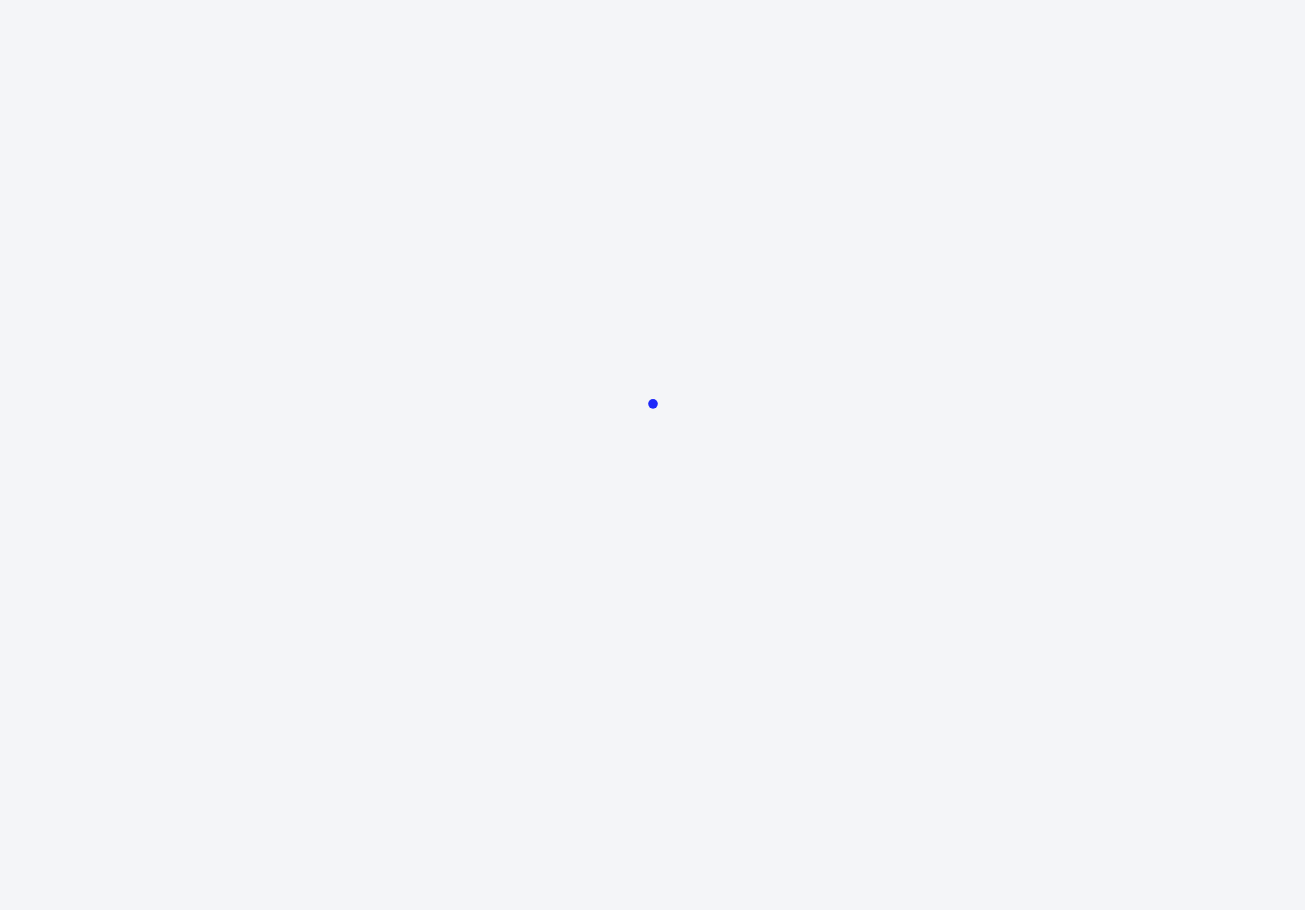 scroll, scrollTop: 0, scrollLeft: 0, axis: both 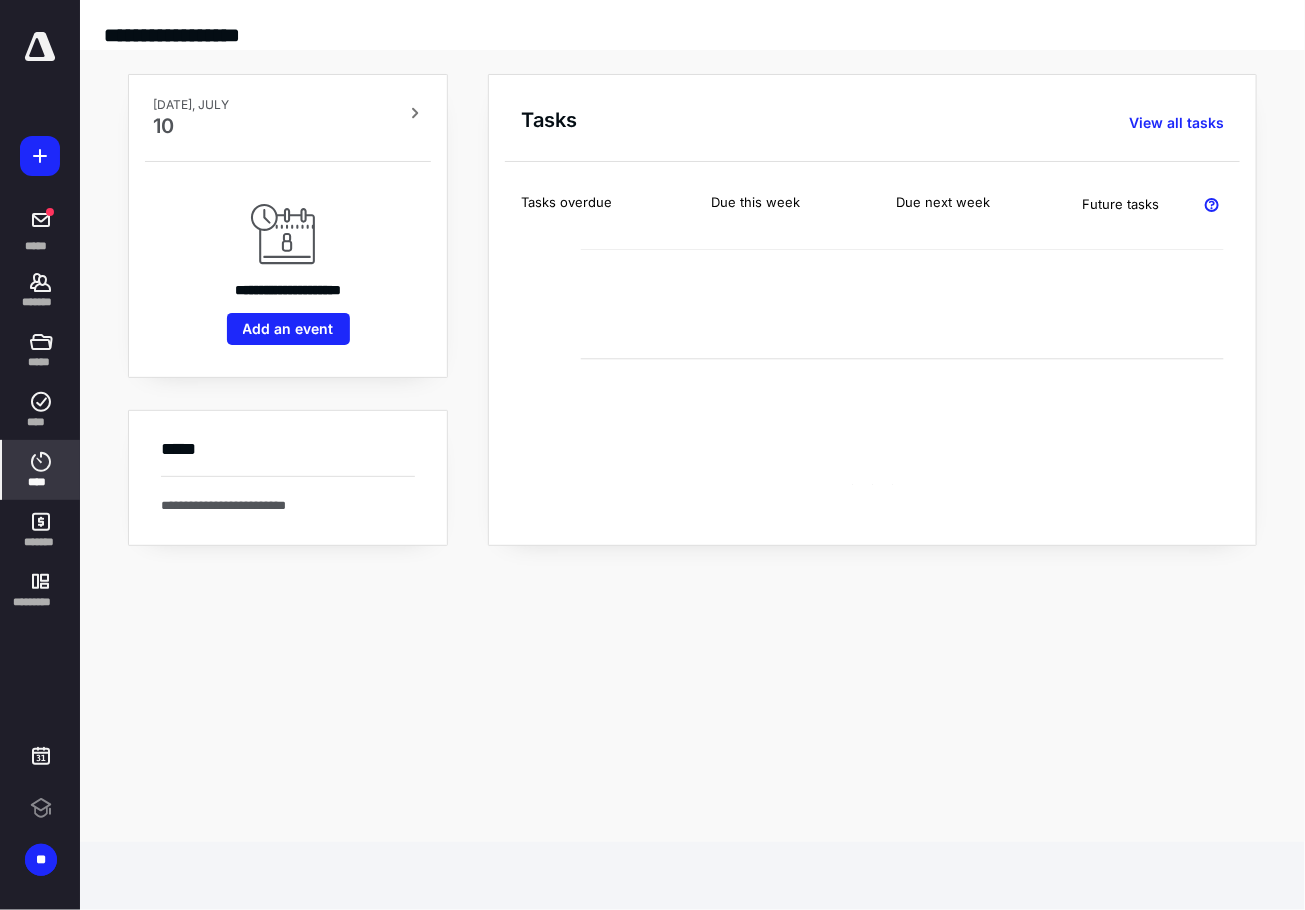 click on "****" at bounding box center [41, 482] 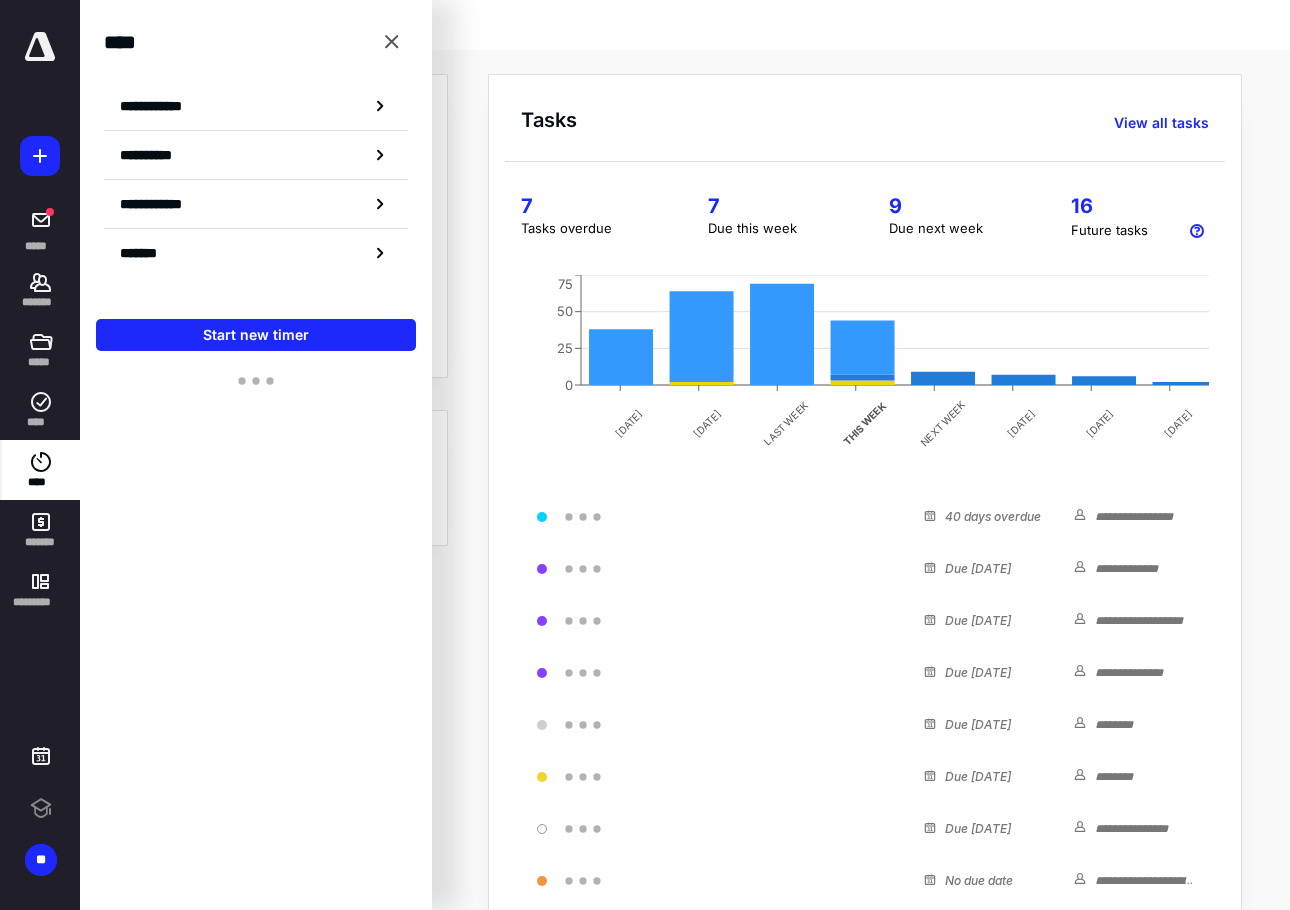 scroll, scrollTop: 0, scrollLeft: 0, axis: both 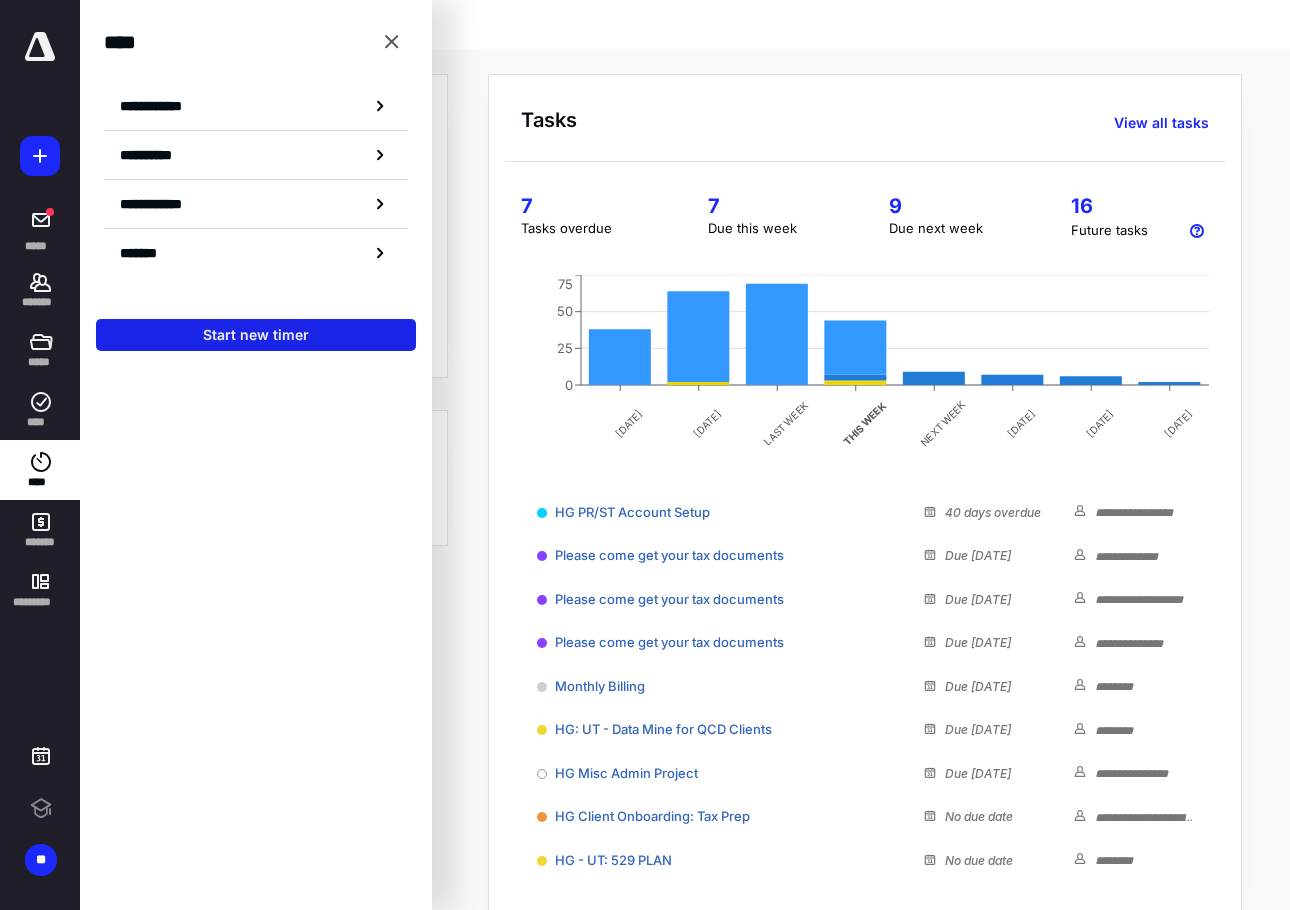 click on "Start new timer" at bounding box center (256, 335) 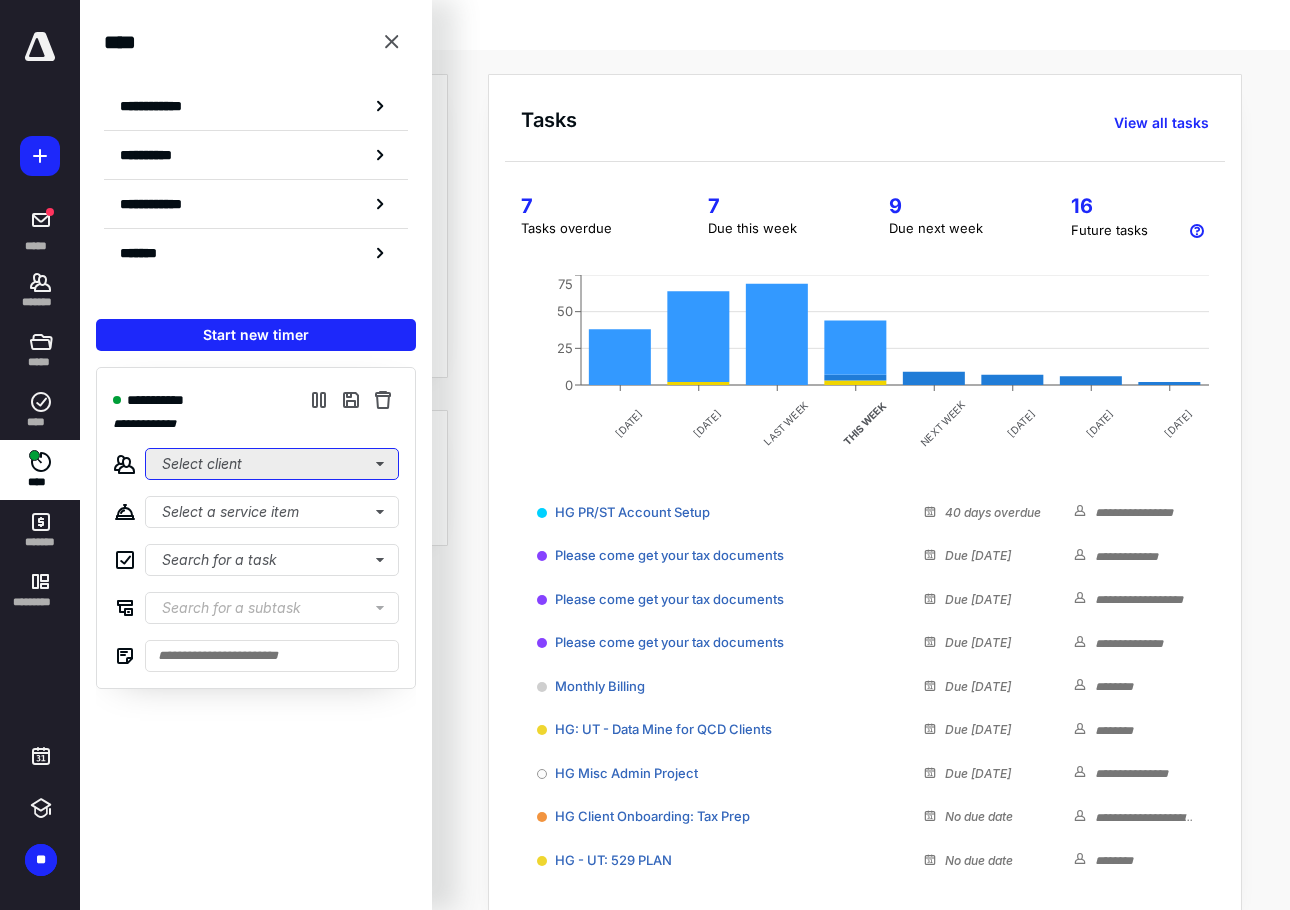 click on "Select client" at bounding box center [272, 464] 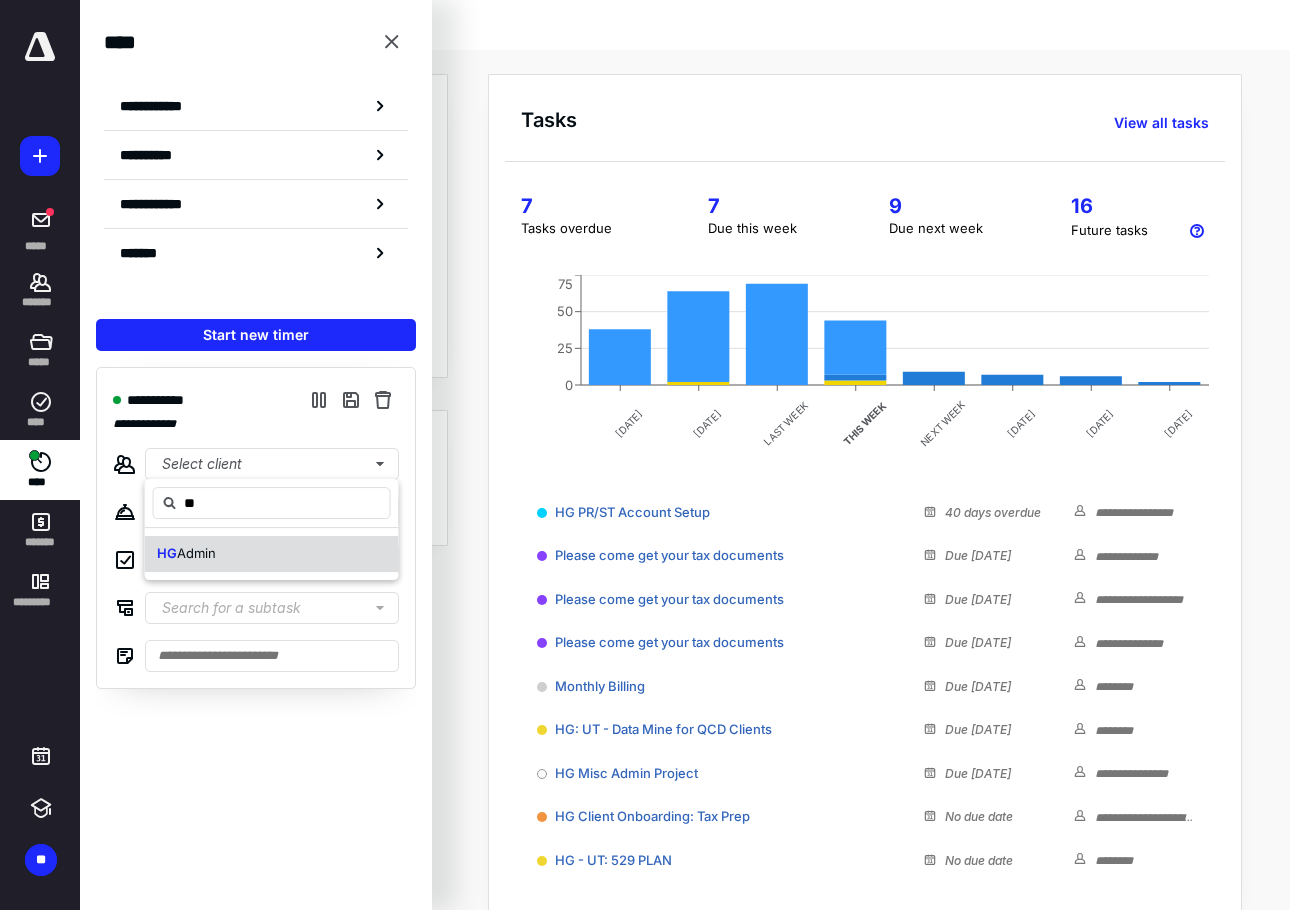 click on "HG  Admin" at bounding box center (272, 554) 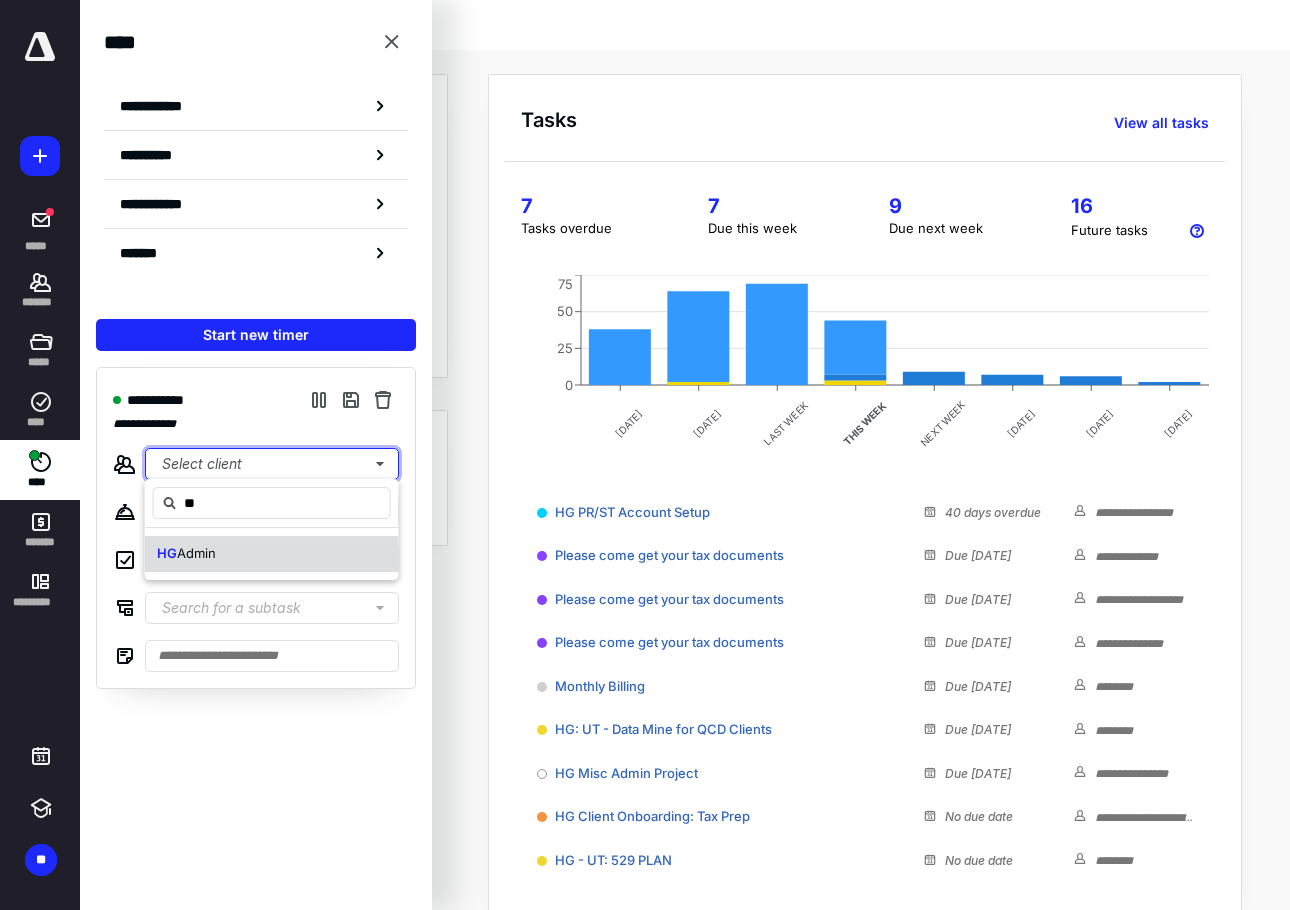 type 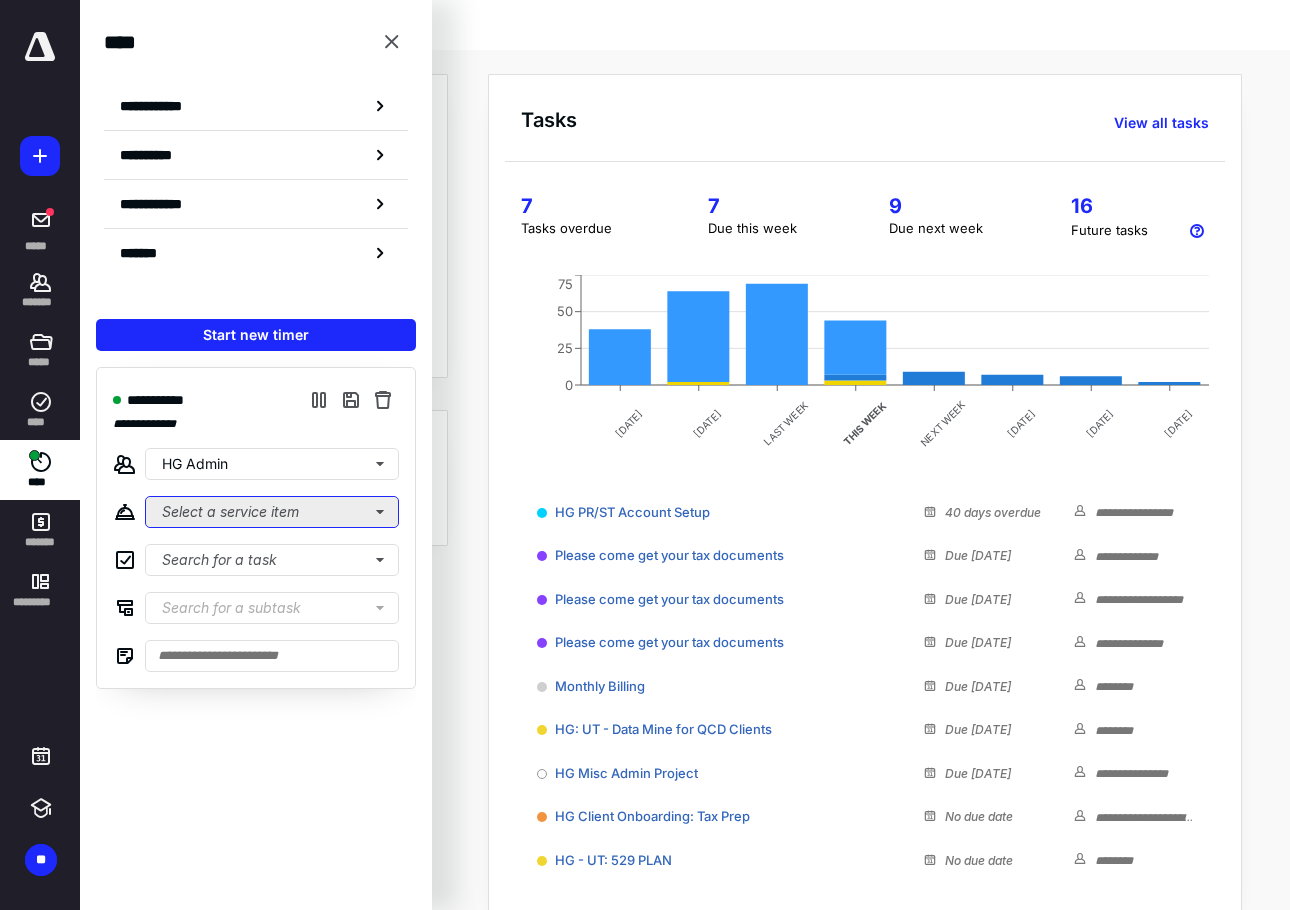 click on "Select a service item" at bounding box center [272, 512] 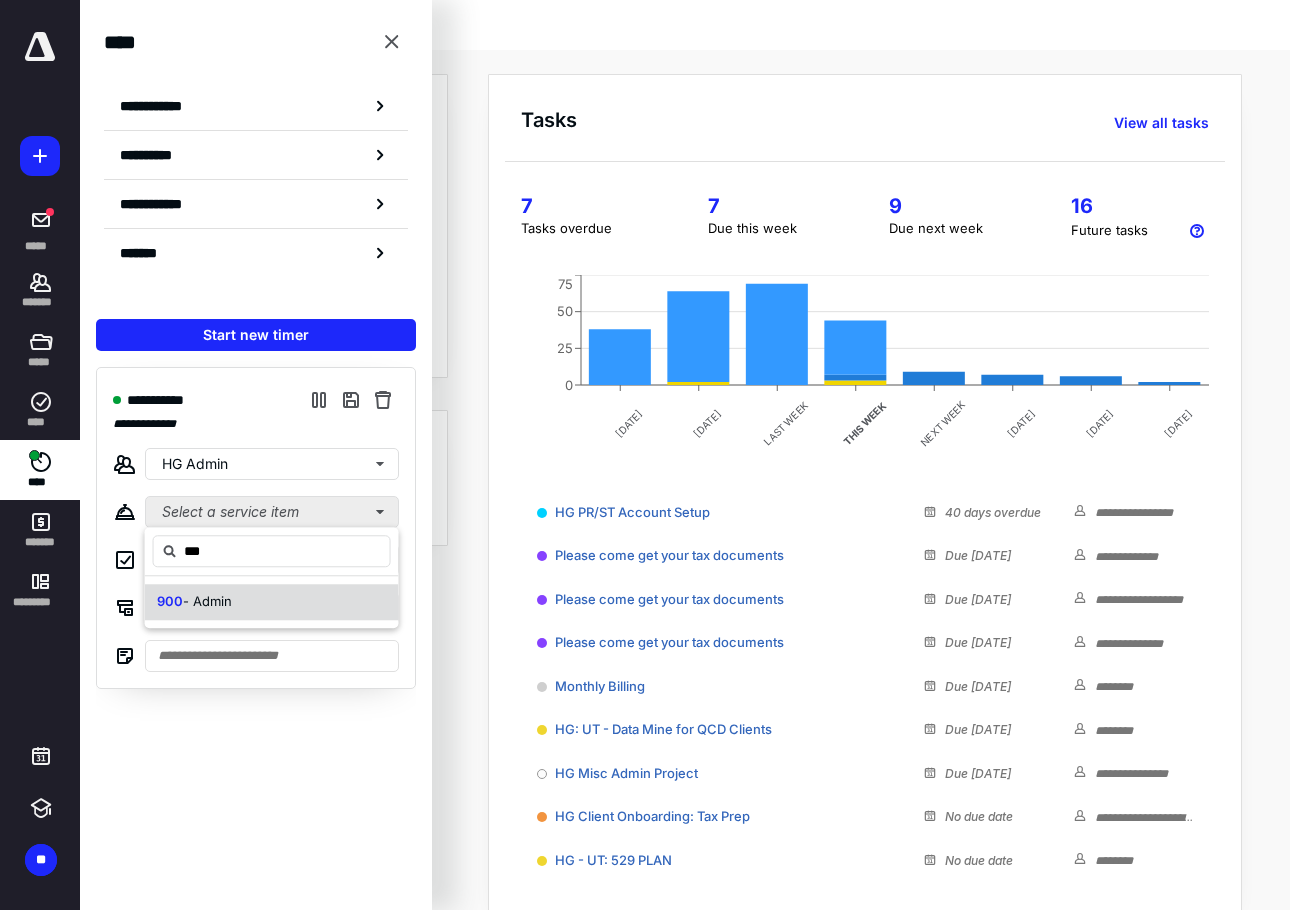 type on "***" 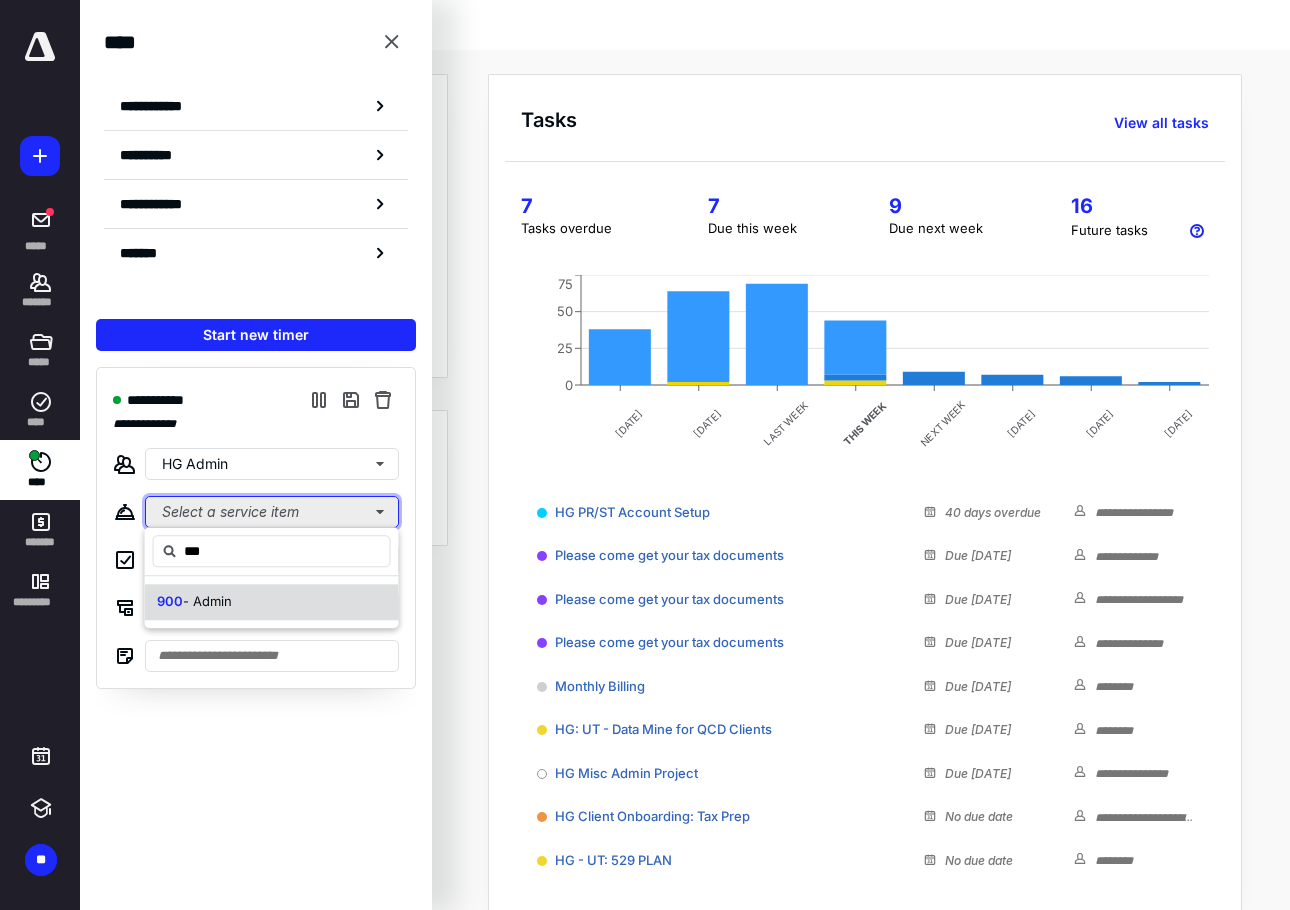 type 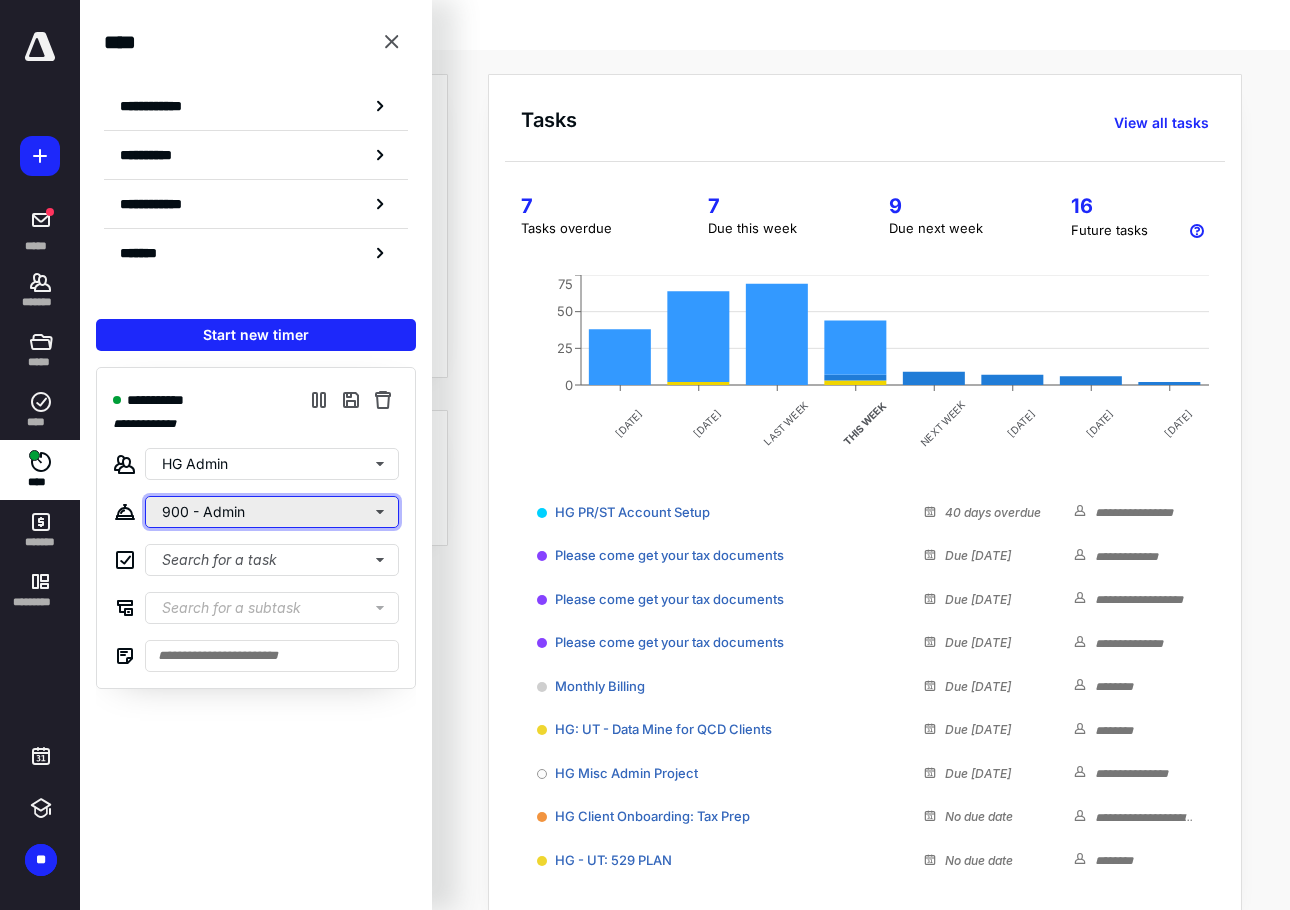 type 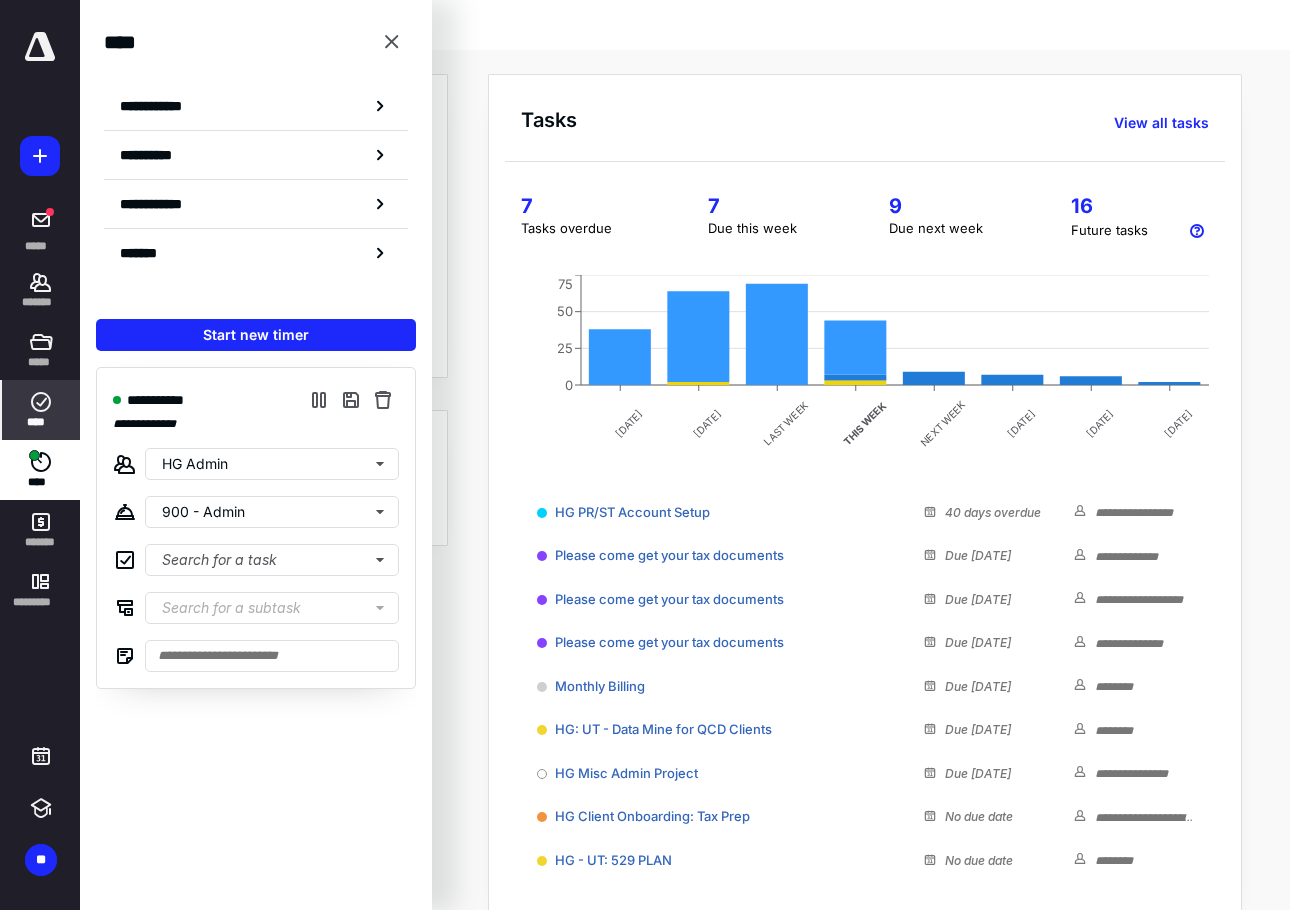 click on "****" at bounding box center [41, 410] 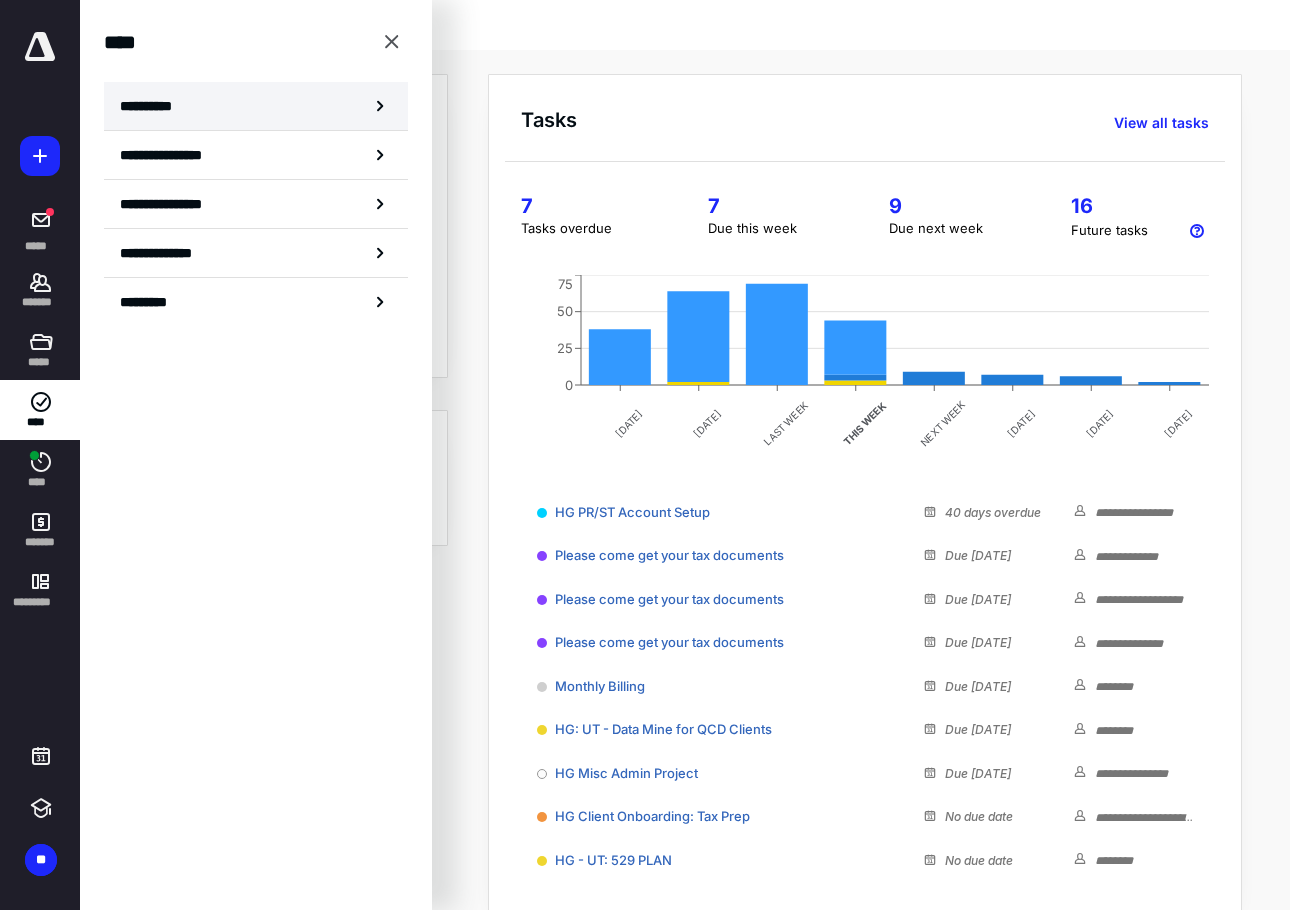 click on "**********" at bounding box center (256, 106) 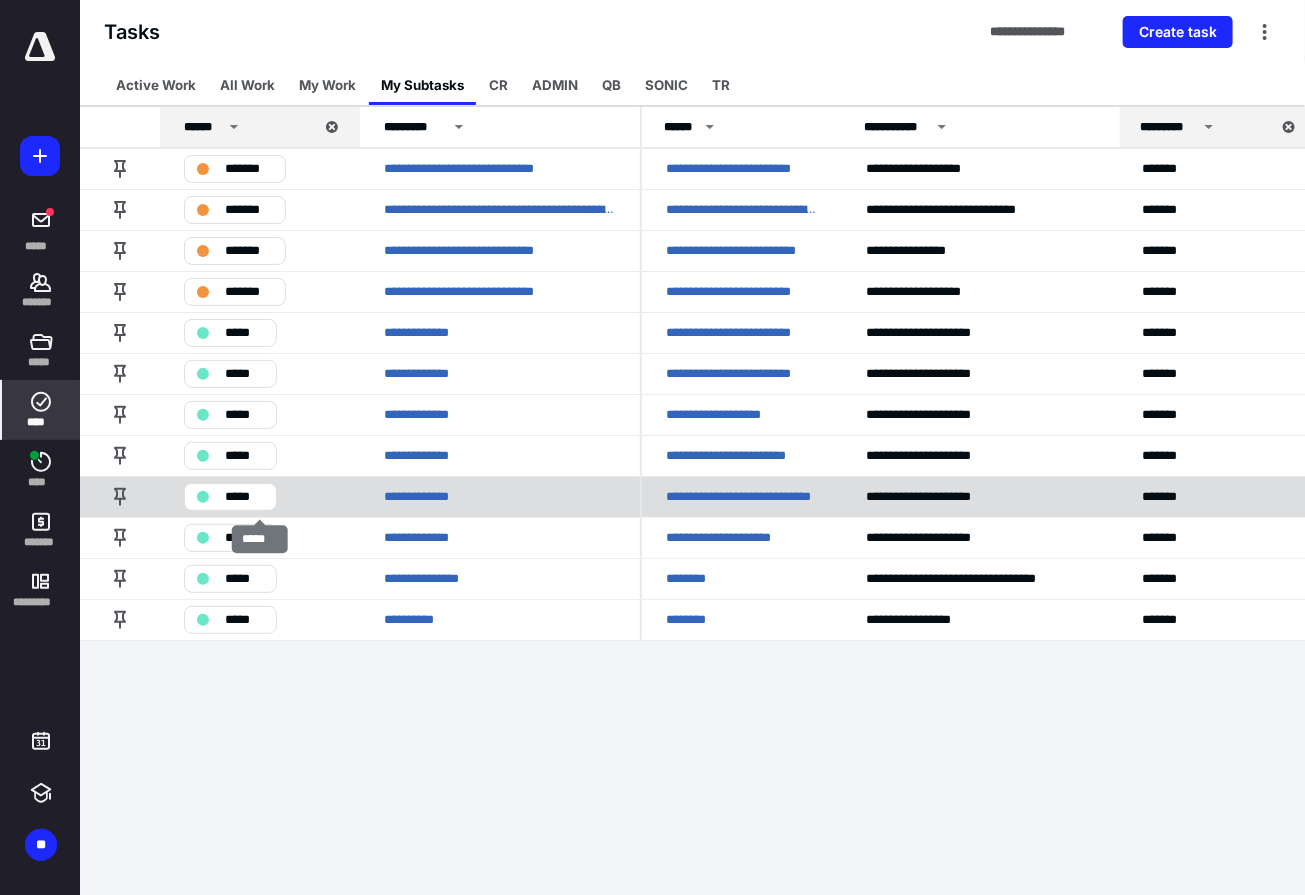 click on "*****" at bounding box center (230, 497) 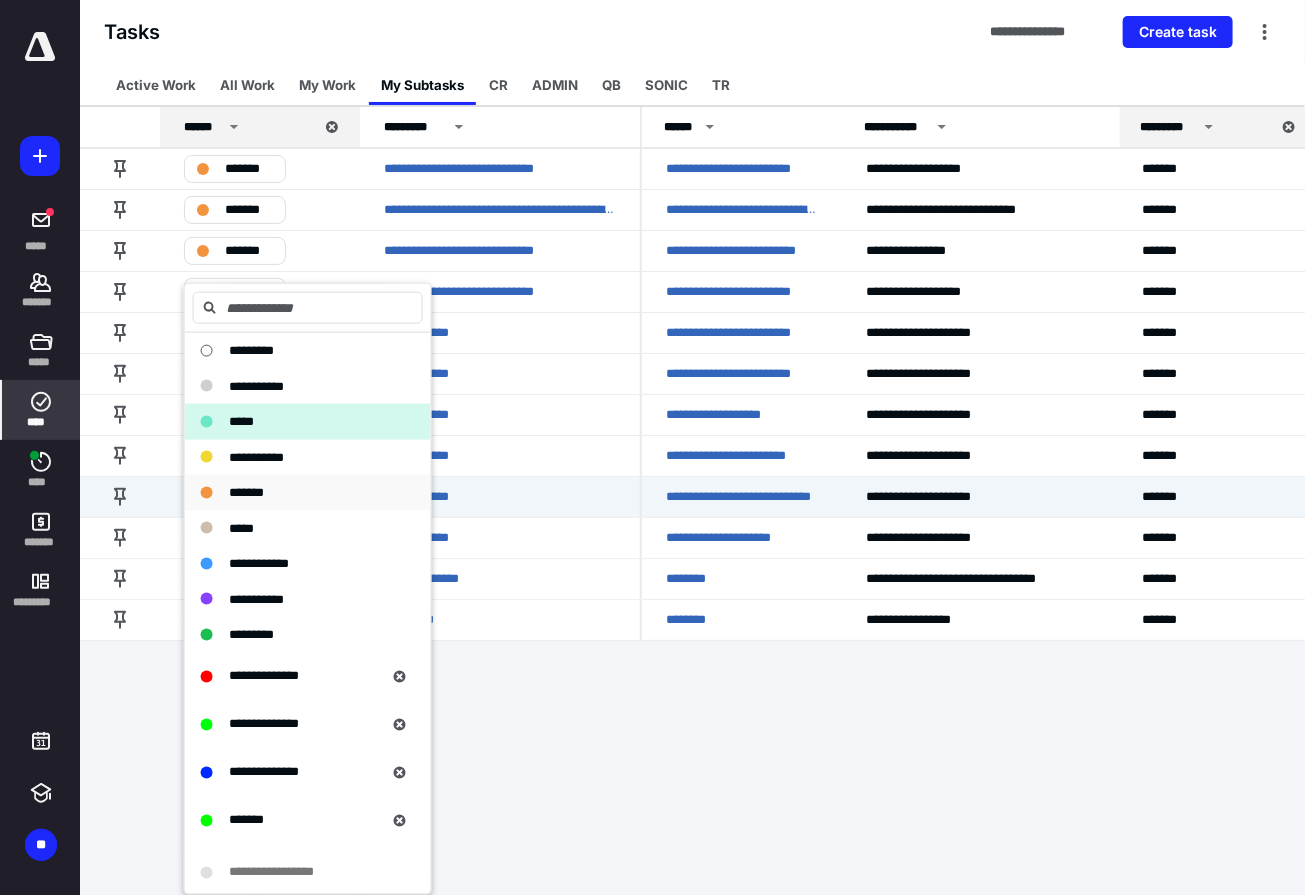 click on "*******" at bounding box center [246, 492] 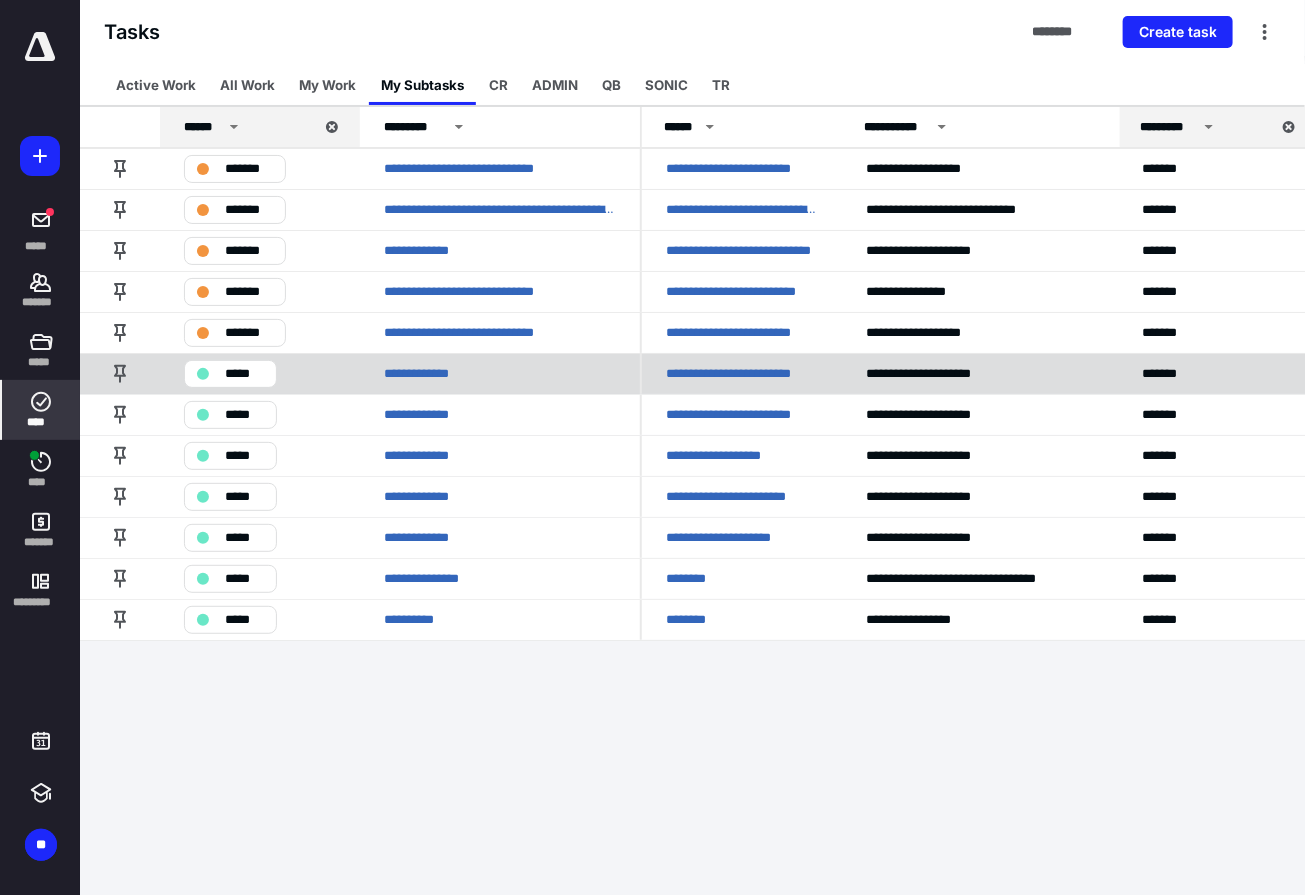 click on "**********" at bounding box center (742, 373) 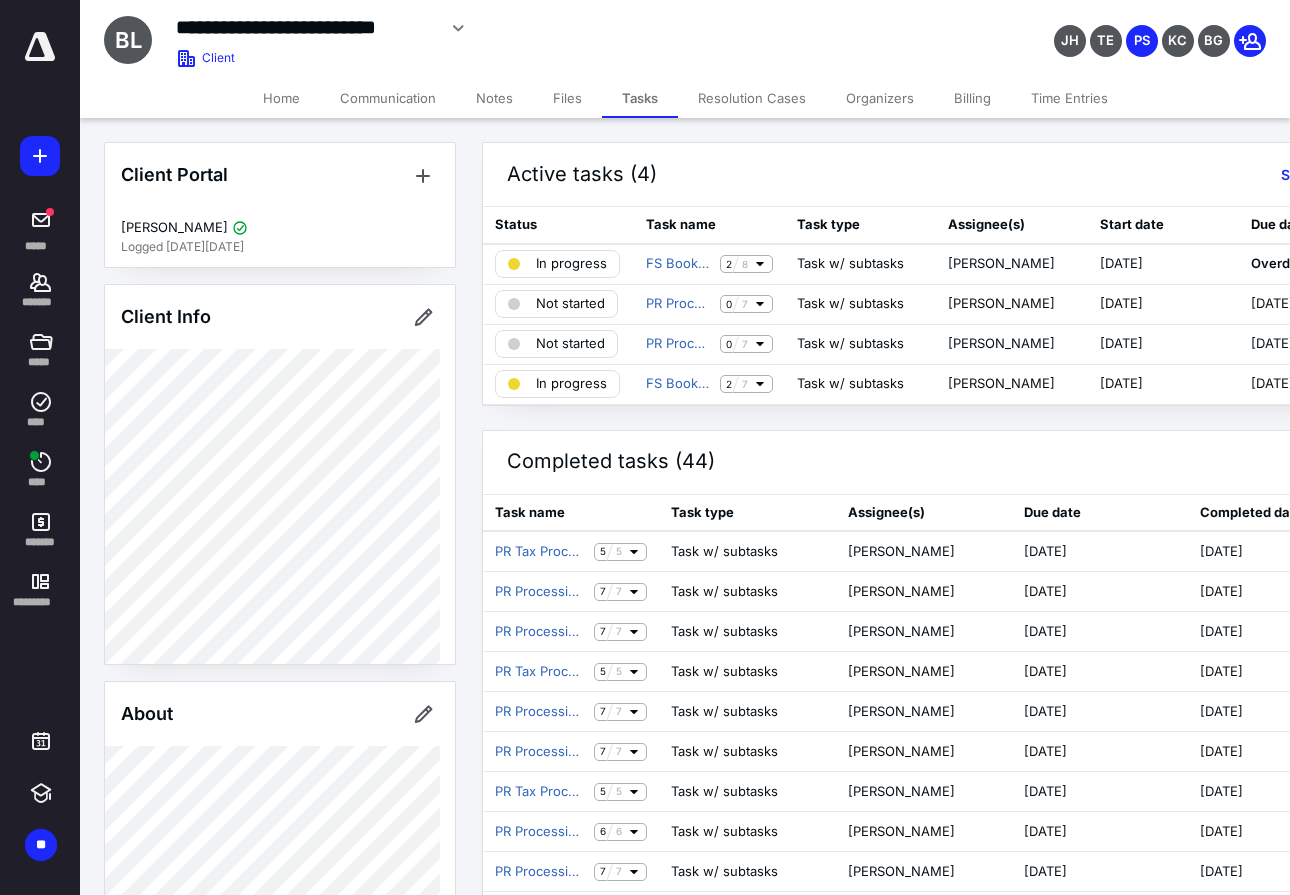 click on "Active   tasks   (4) Show  subtasks Create task" at bounding box center (1012, 175) 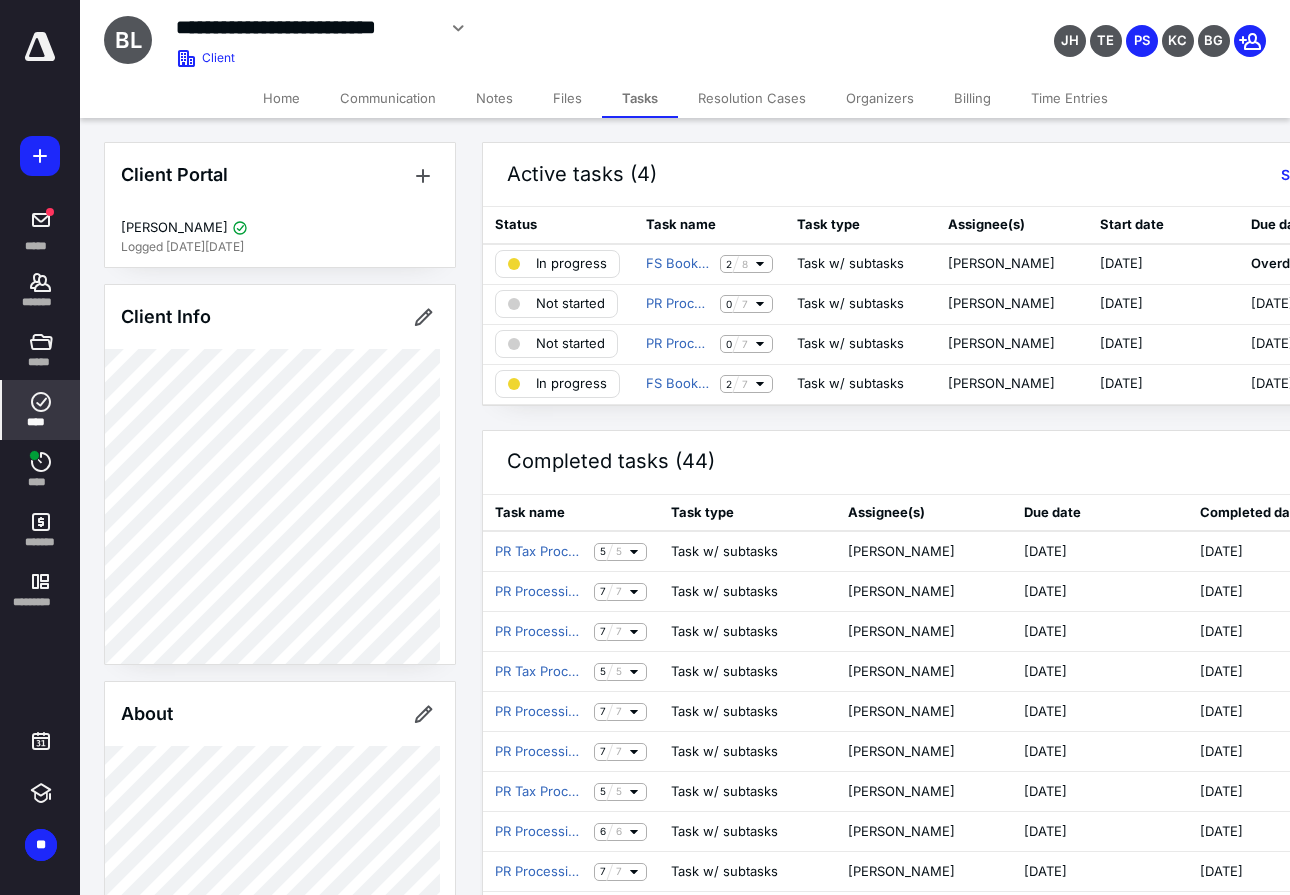 click on "****" at bounding box center [41, 410] 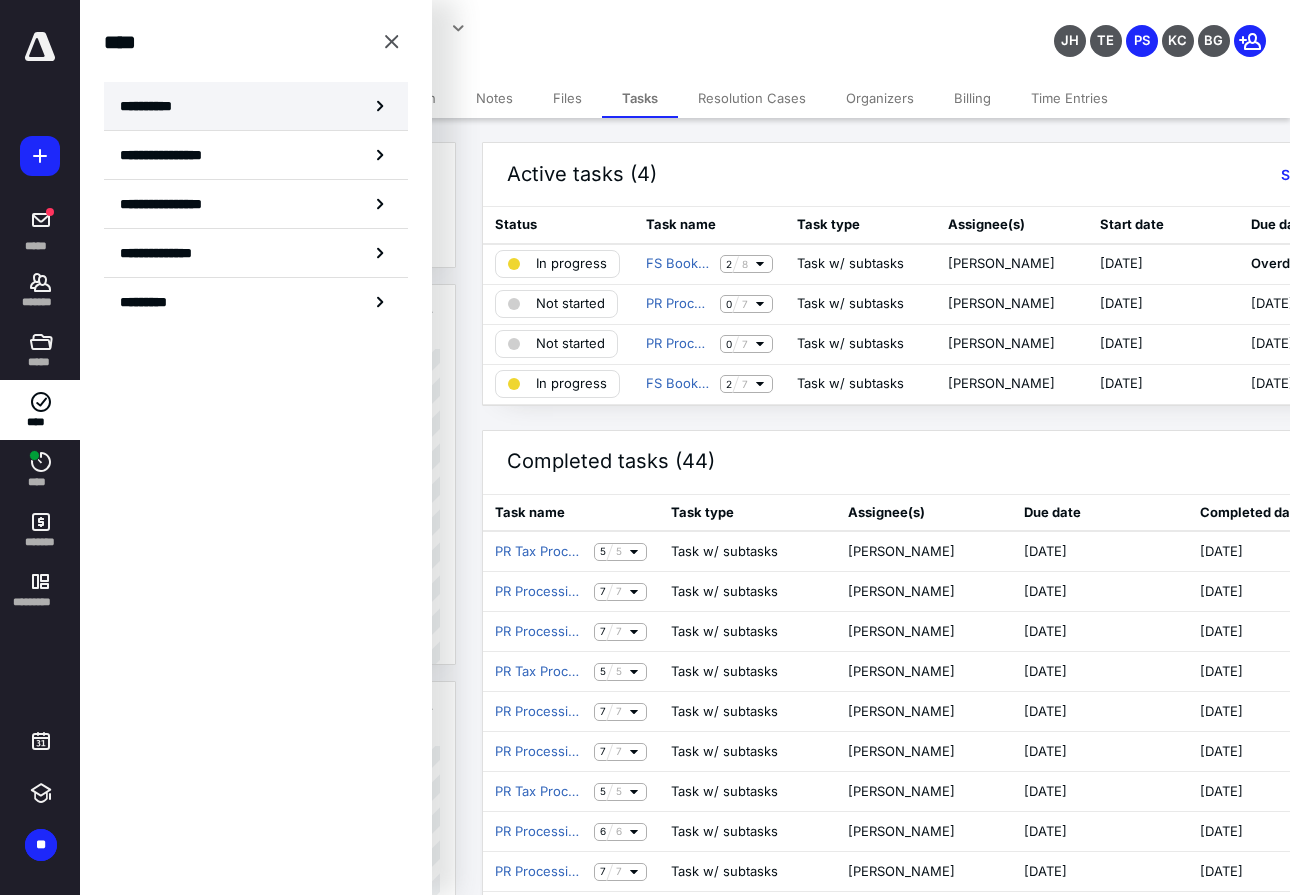 click on "**********" at bounding box center (256, 106) 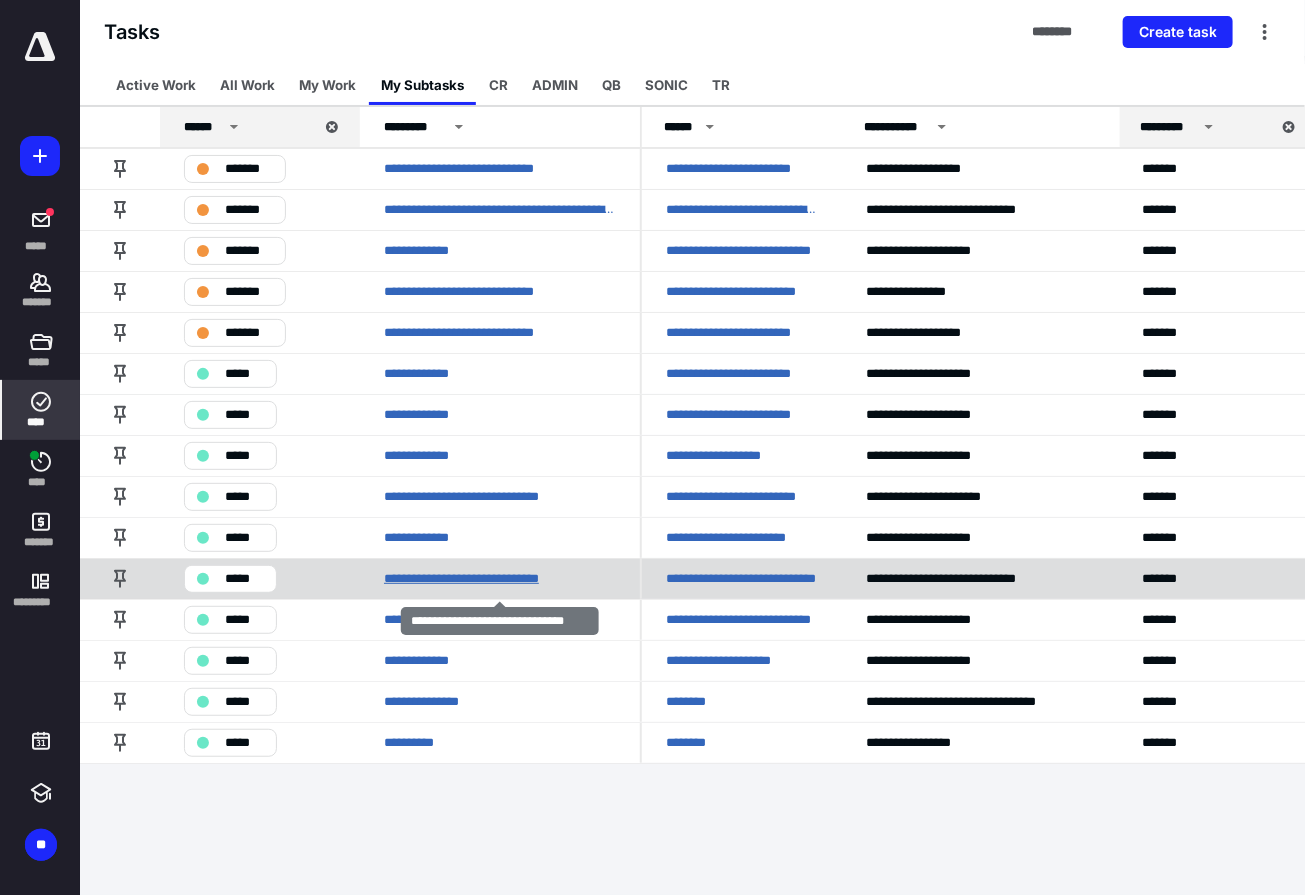click on "**********" at bounding box center (479, 578) 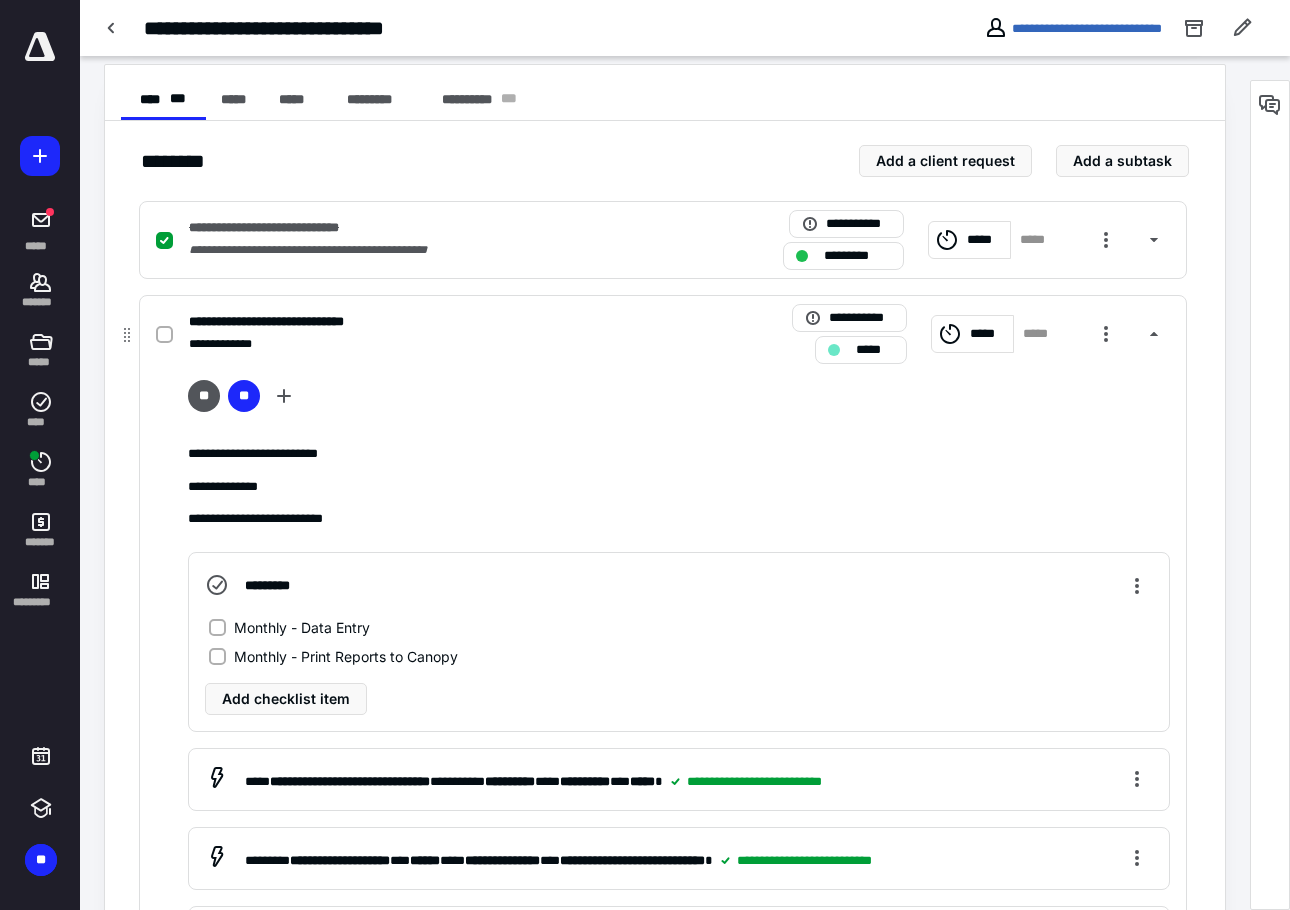scroll, scrollTop: 400, scrollLeft: 0, axis: vertical 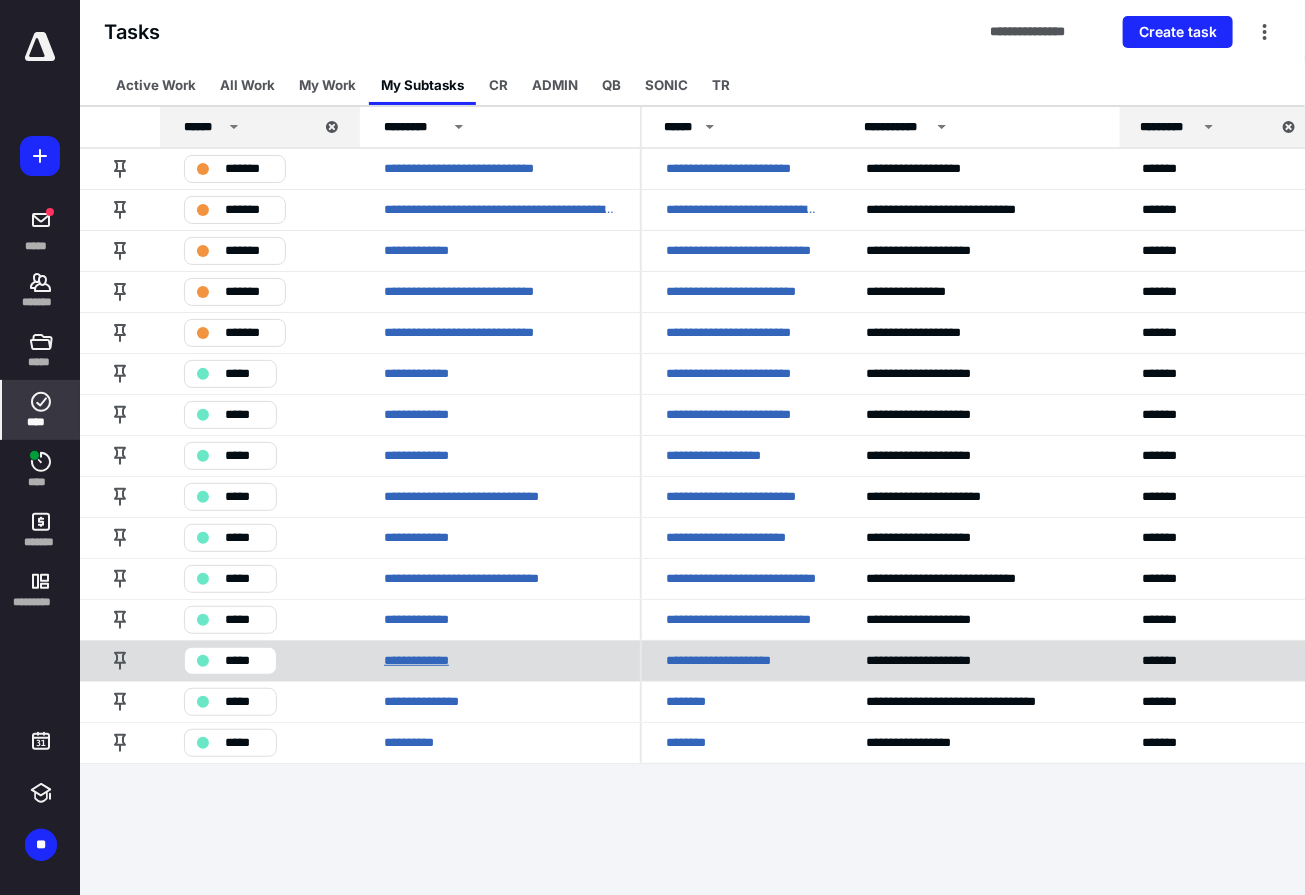 click on "**********" at bounding box center (426, 660) 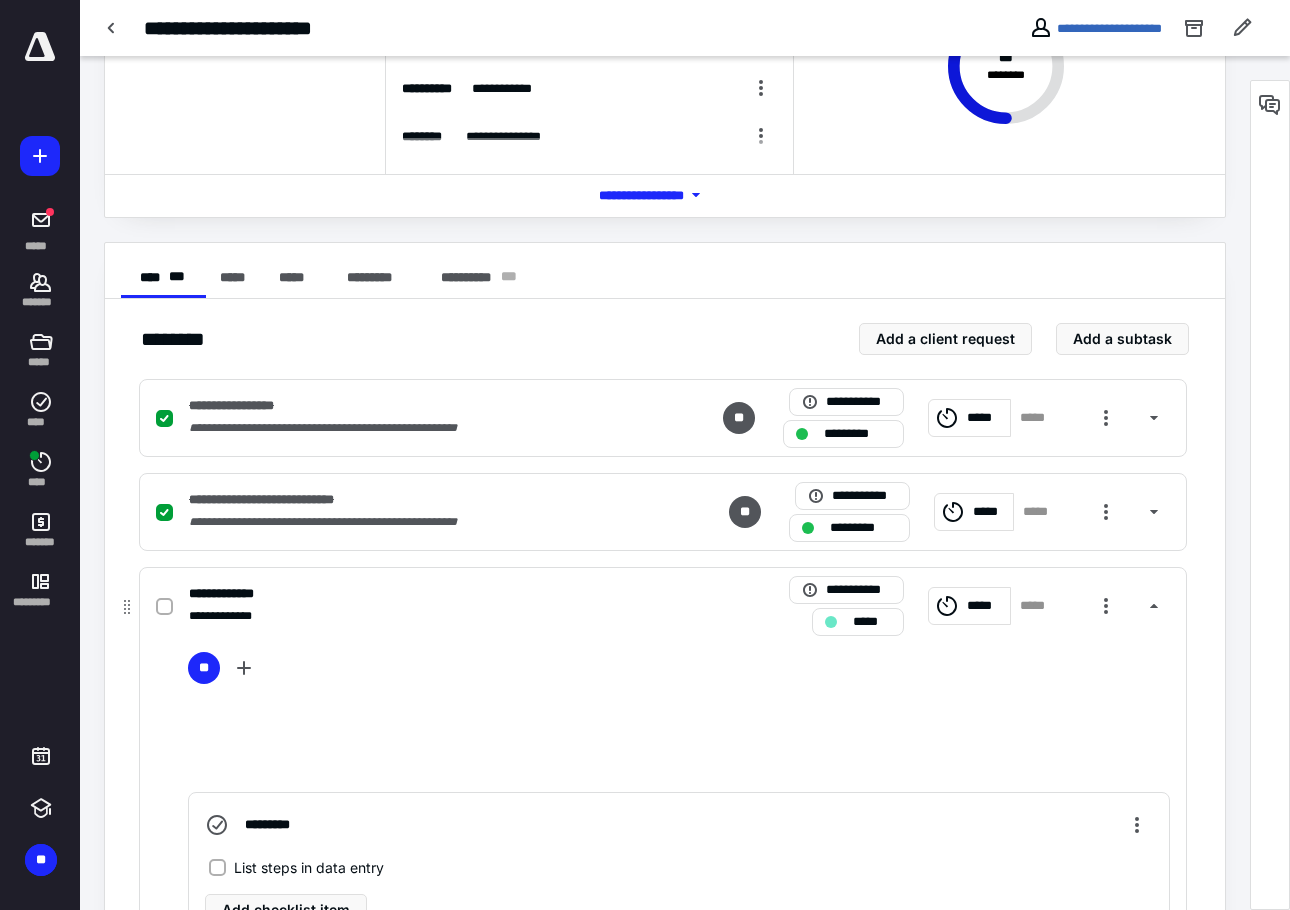 scroll, scrollTop: 200, scrollLeft: 0, axis: vertical 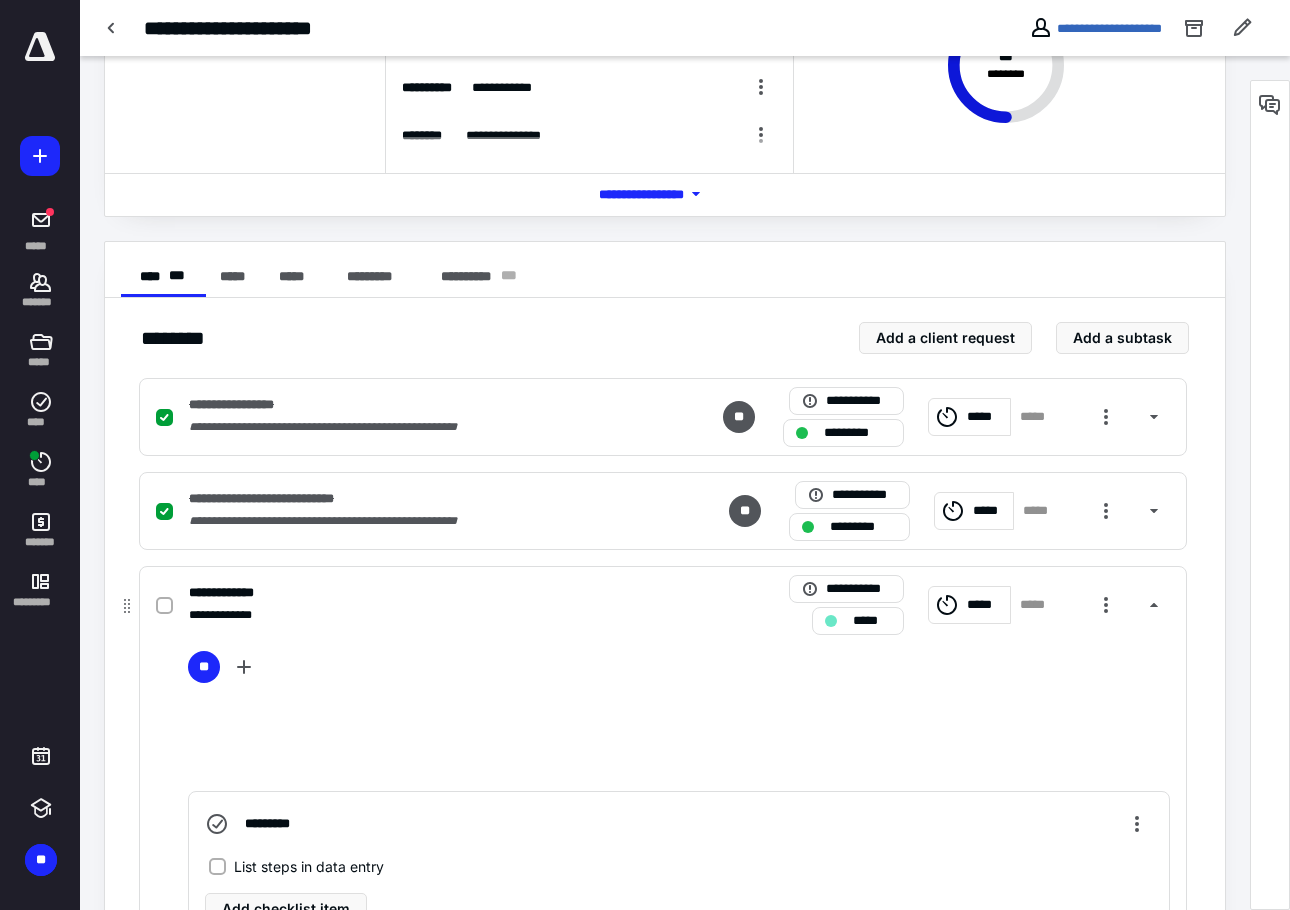 click on "*****" at bounding box center [969, 605] 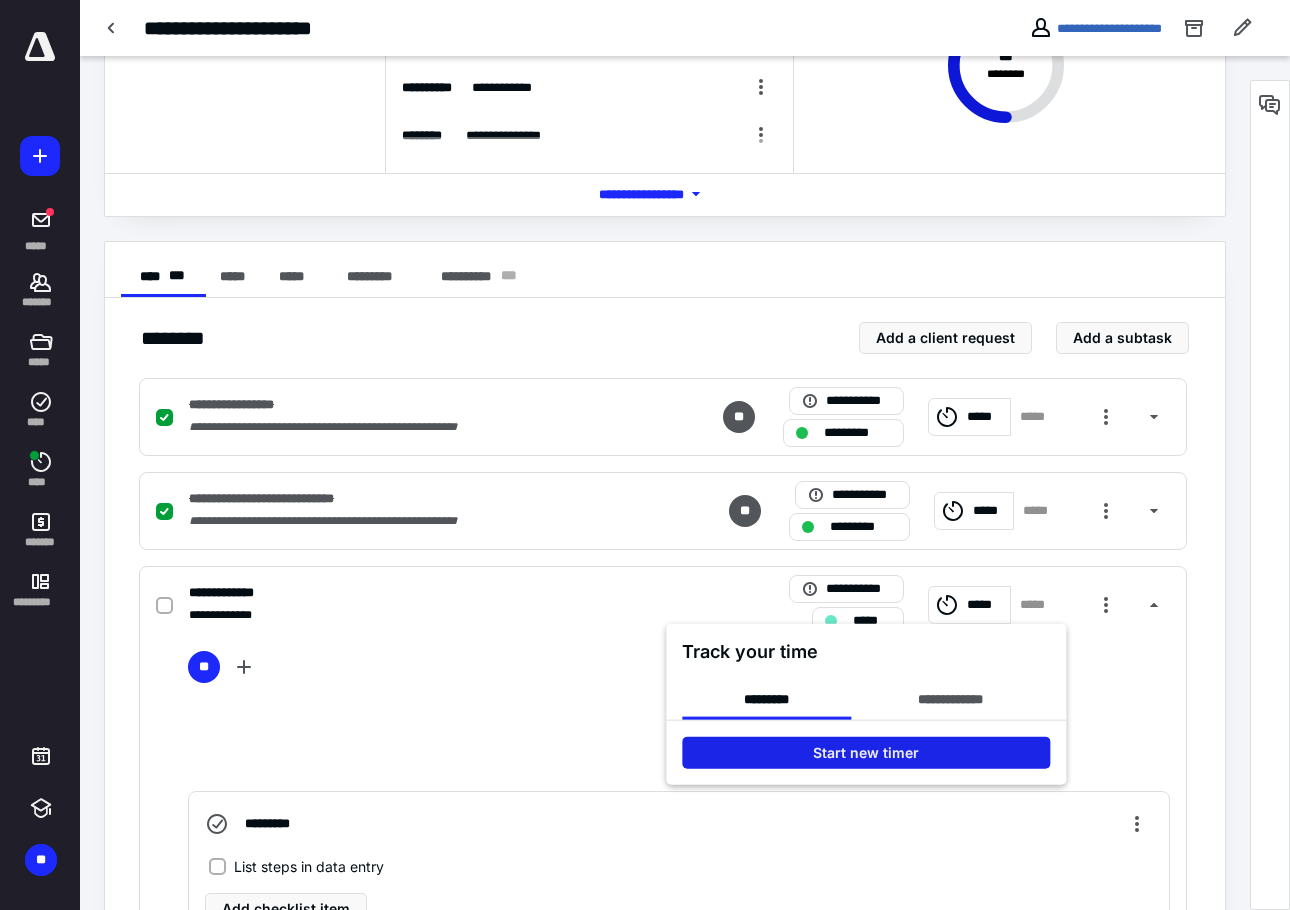 click on "Start new timer" at bounding box center (866, 753) 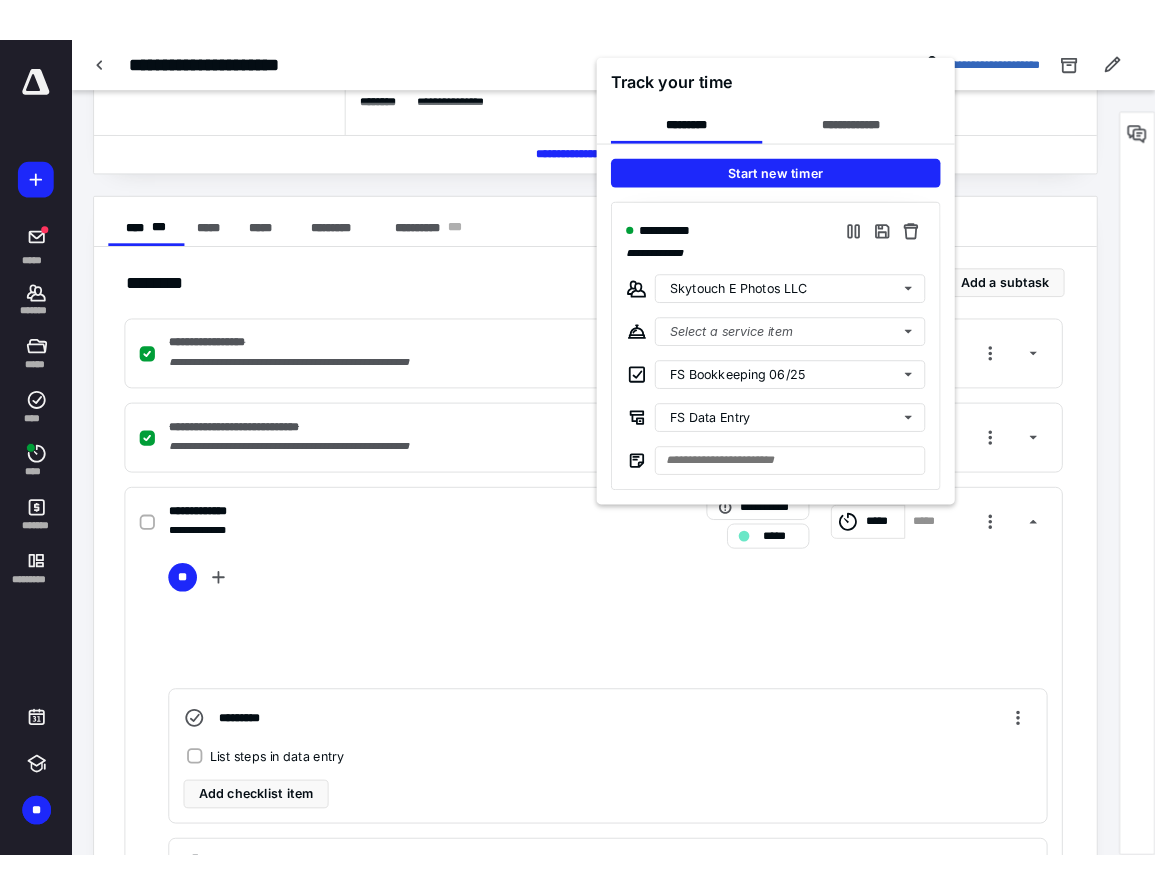 scroll, scrollTop: 300, scrollLeft: 0, axis: vertical 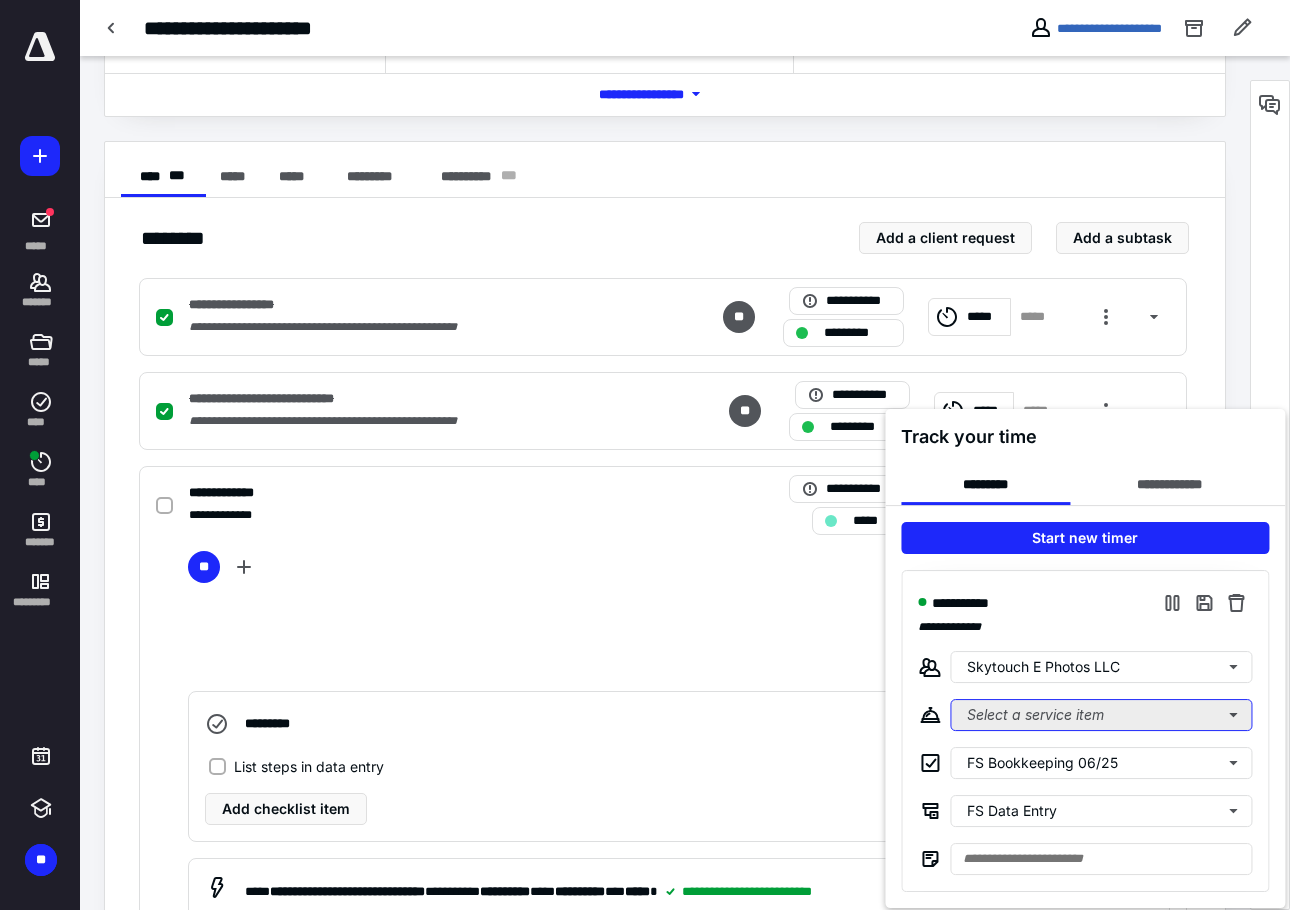 click on "Select a service item" at bounding box center [1101, 715] 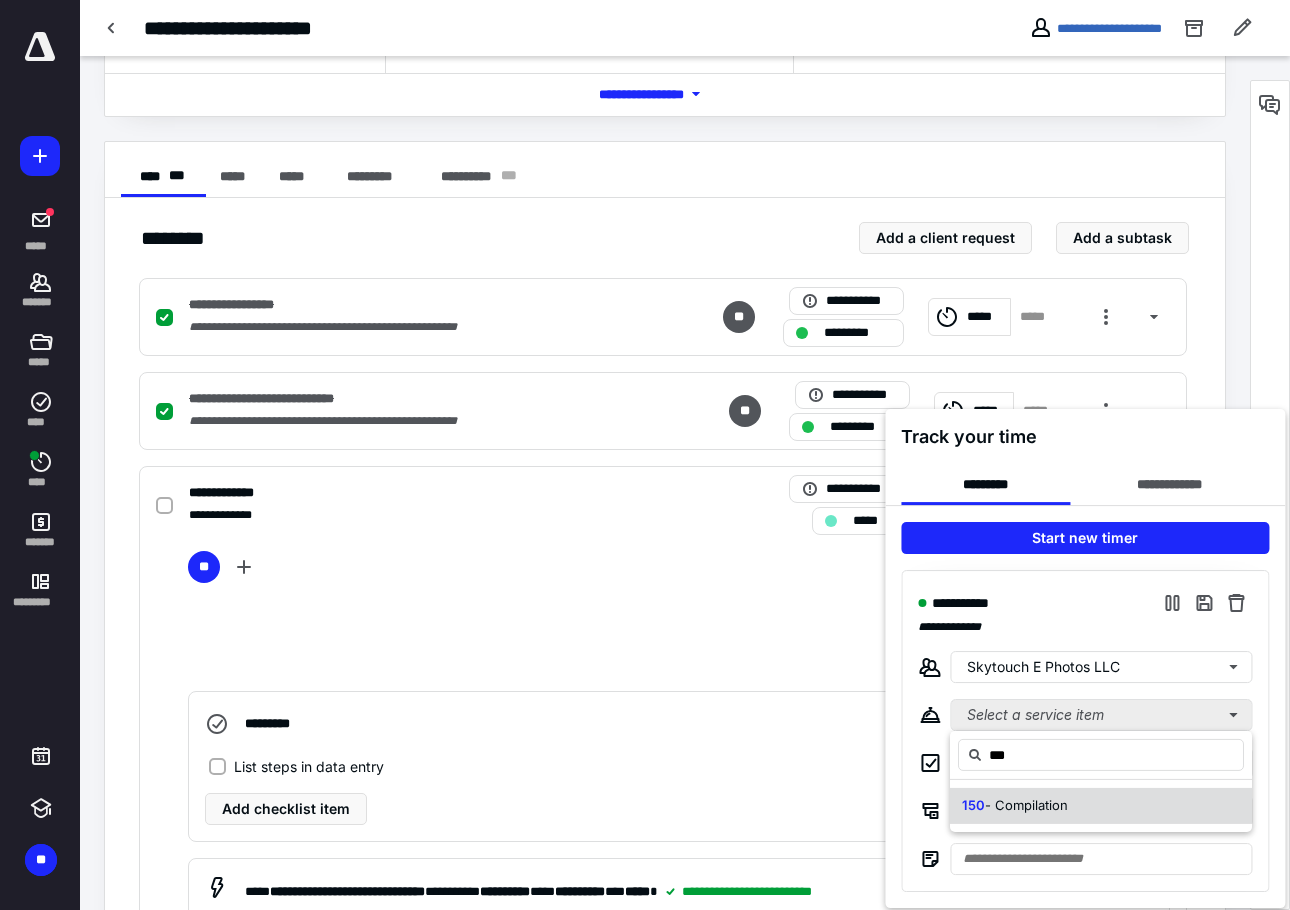 type on "***" 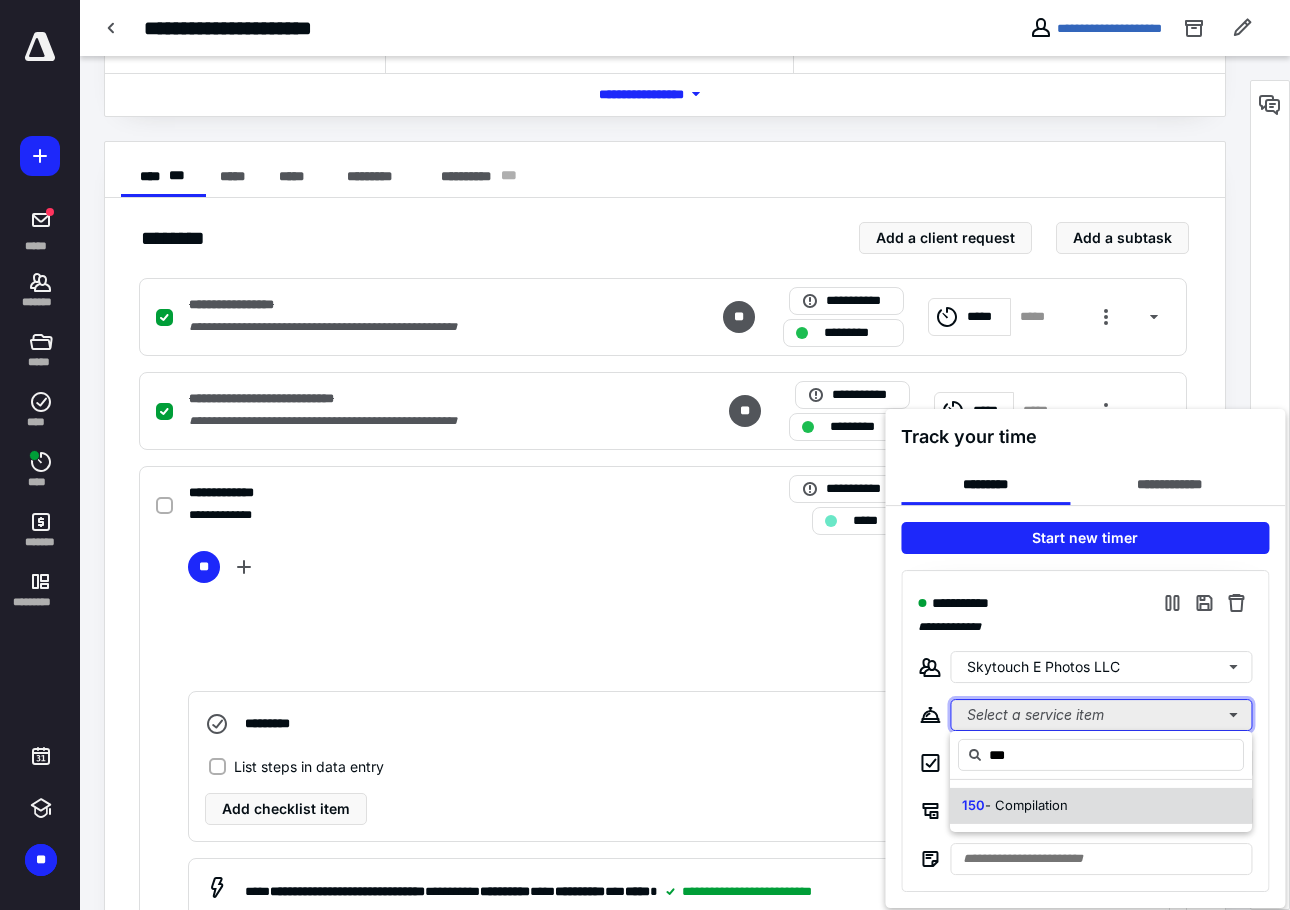 type 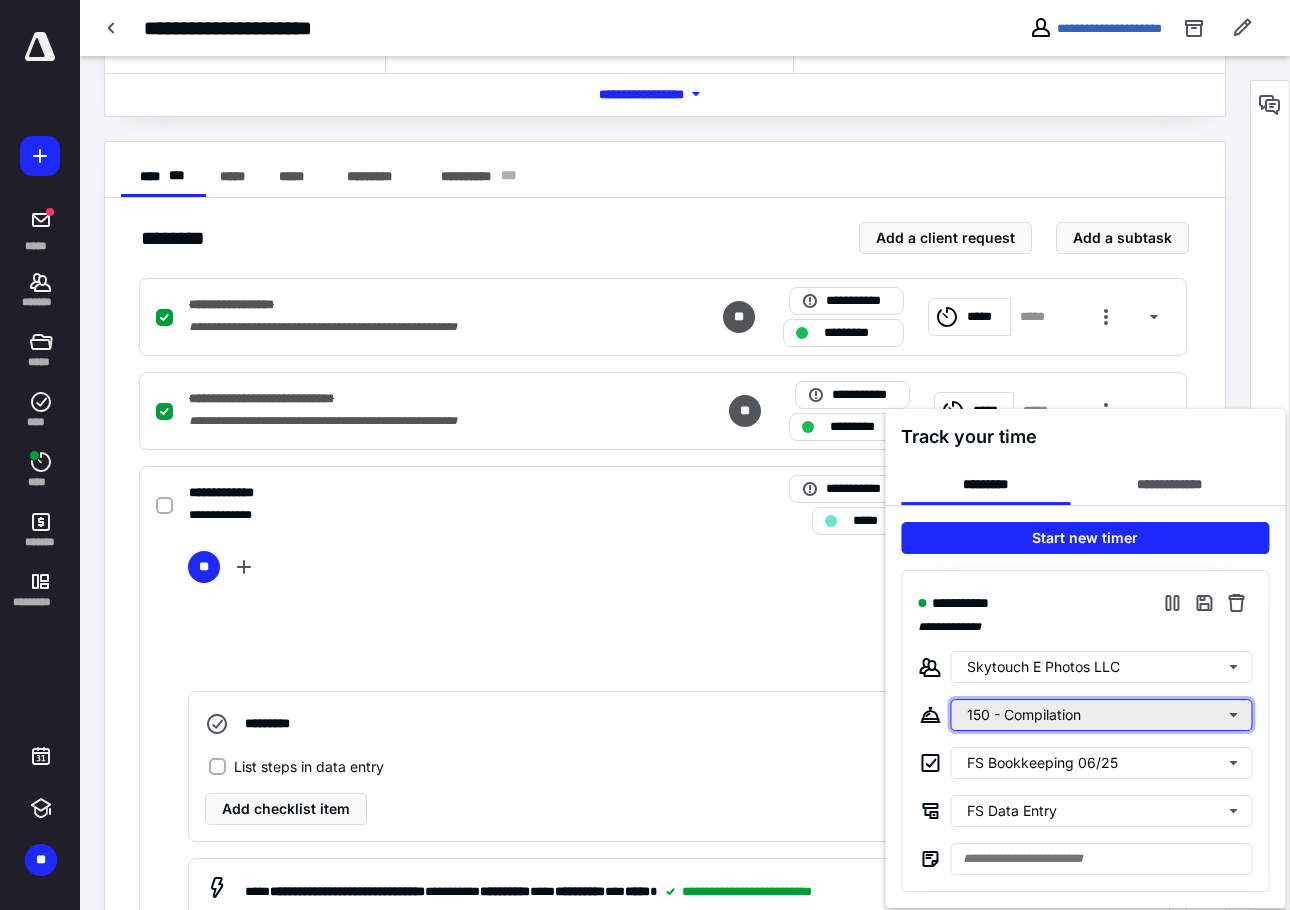 type 